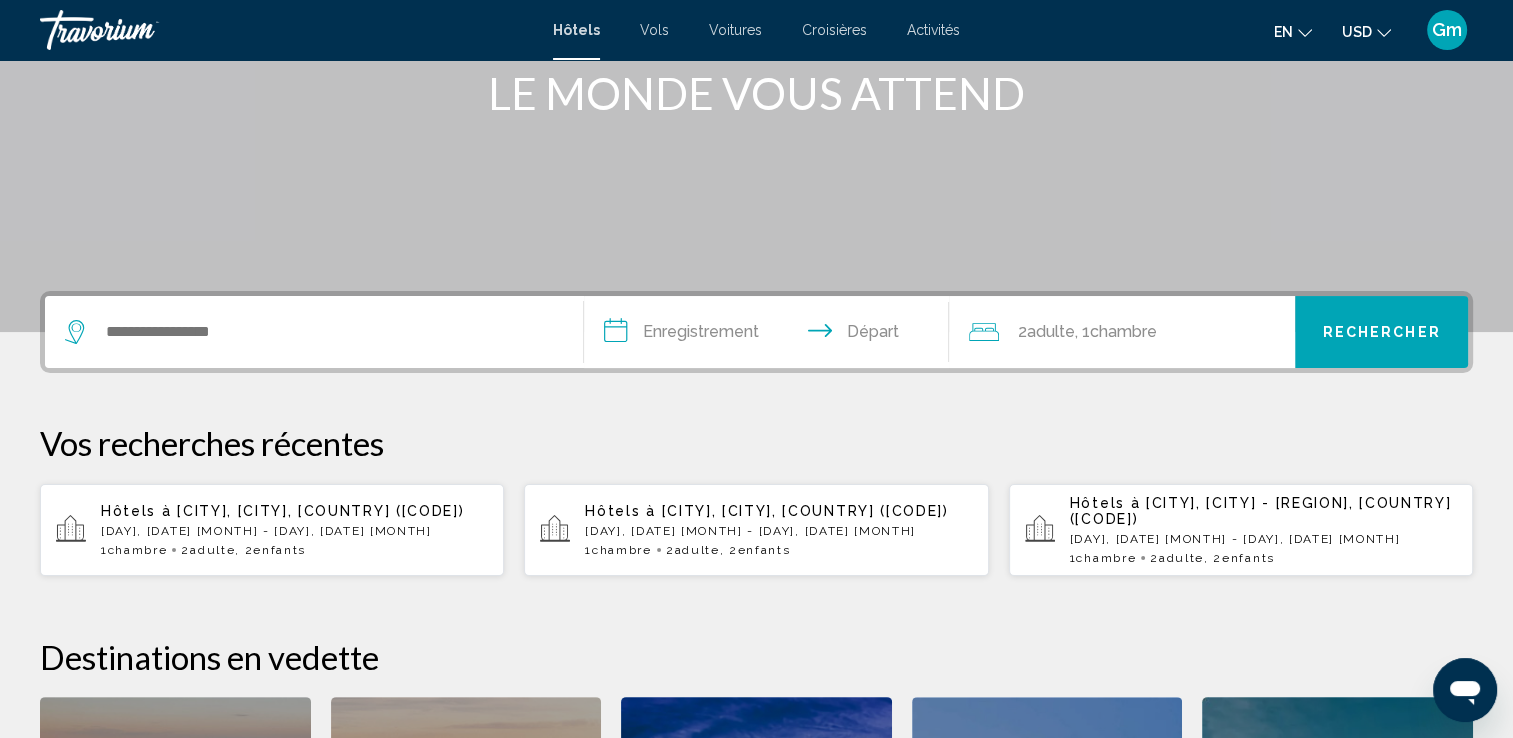 scroll, scrollTop: 271, scrollLeft: 0, axis: vertical 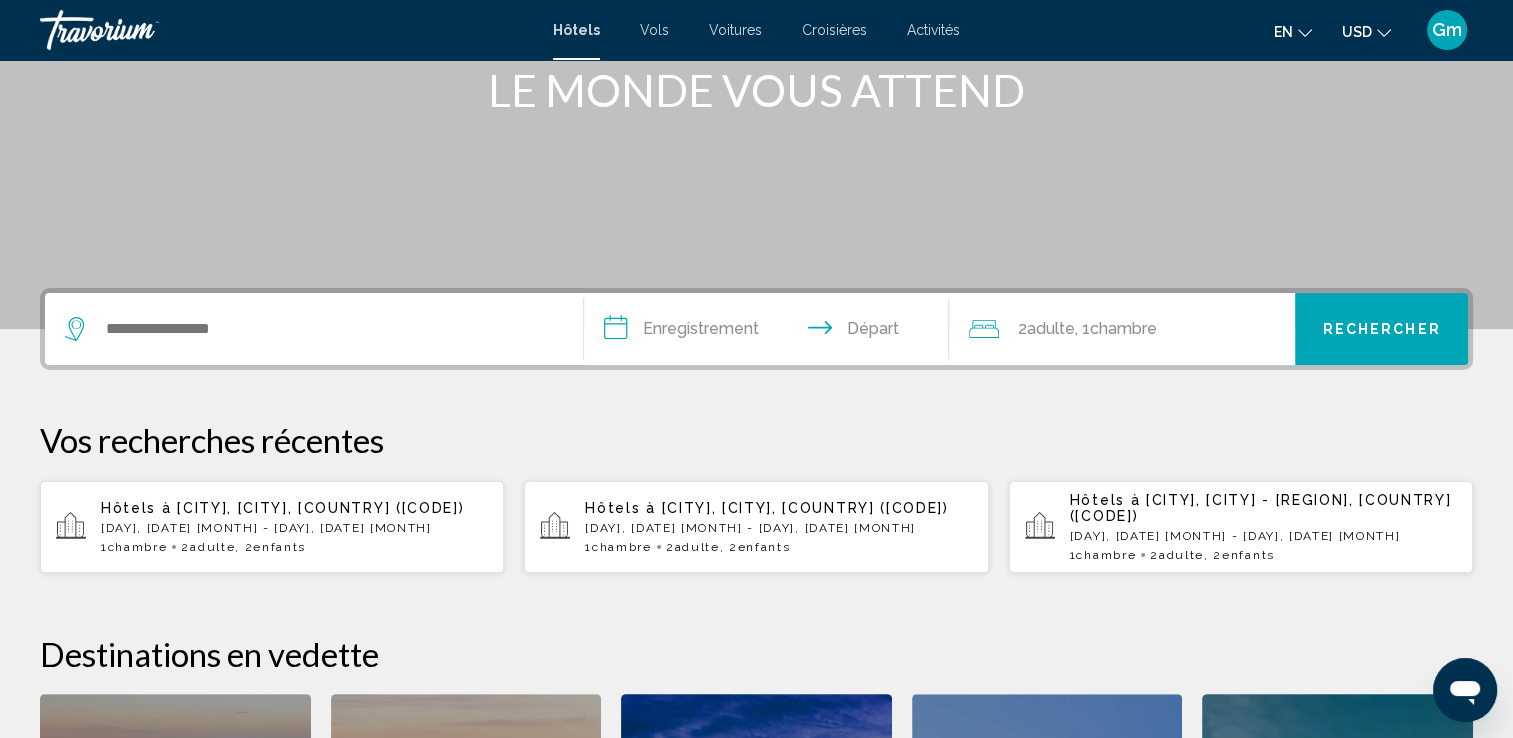 click on "[DAY], [DATE] [MONTH] - [DAY], [DATE] [MONTH]" at bounding box center [294, 528] 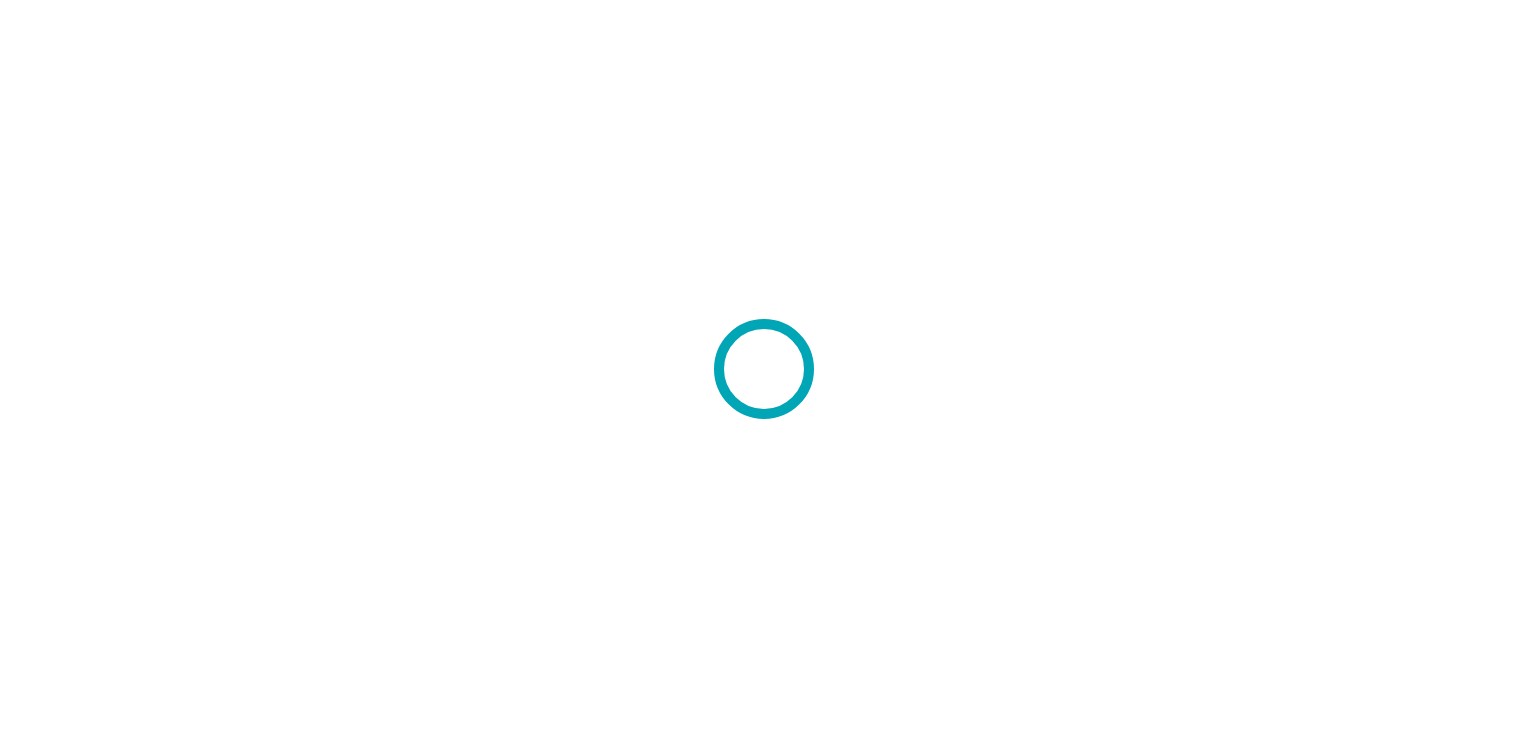 scroll, scrollTop: 0, scrollLeft: 0, axis: both 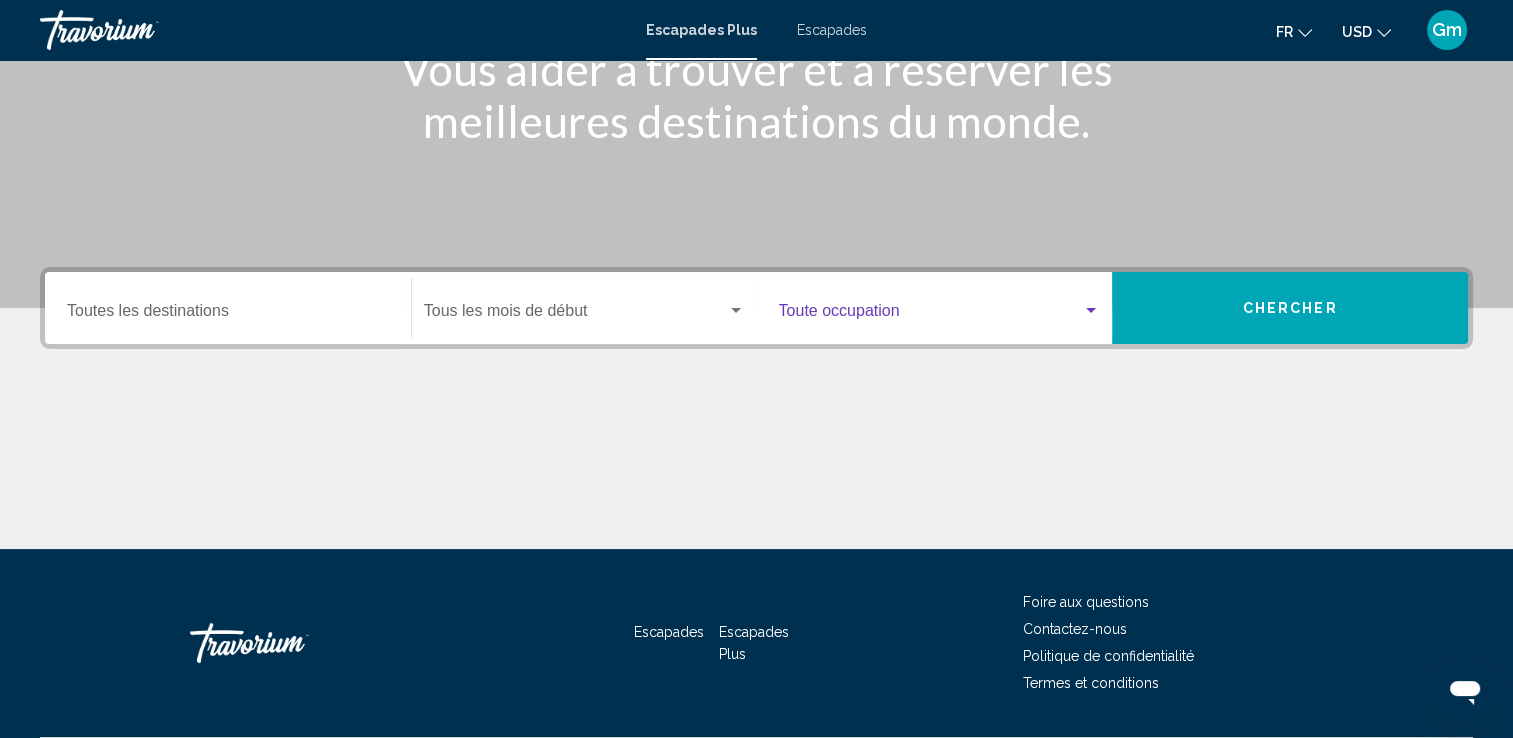 click at bounding box center [1091, 311] 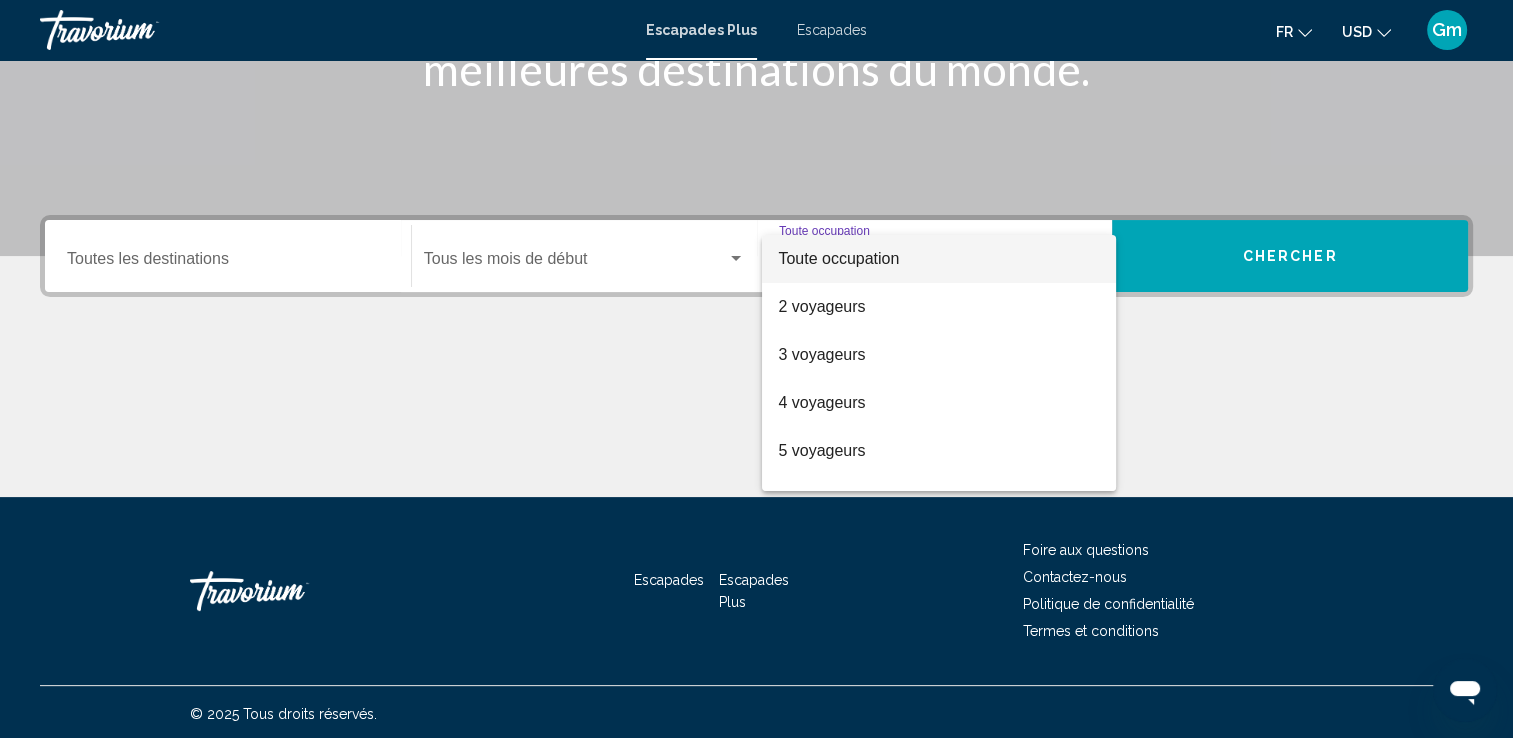scroll, scrollTop: 347, scrollLeft: 0, axis: vertical 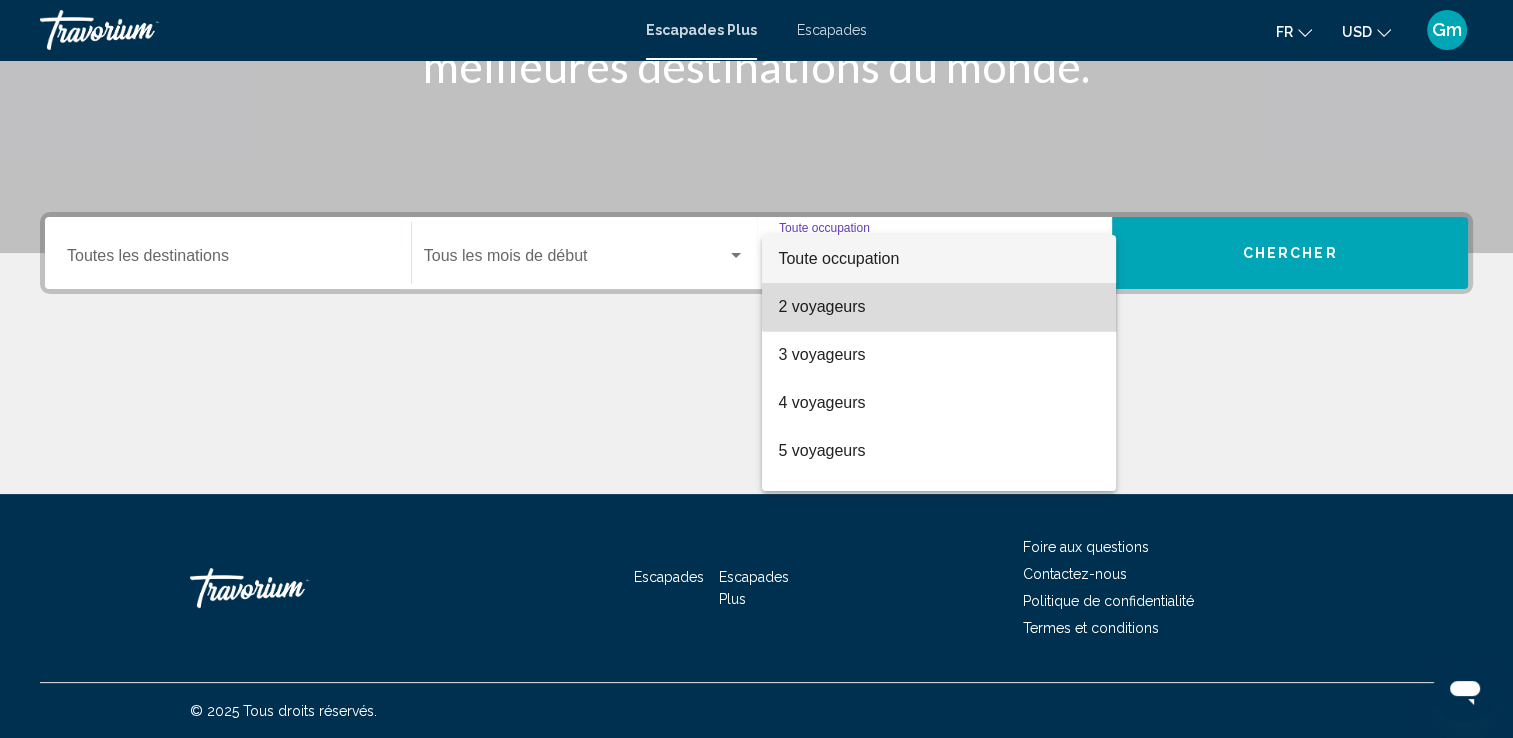 click on "2 voyageurs" at bounding box center (939, 307) 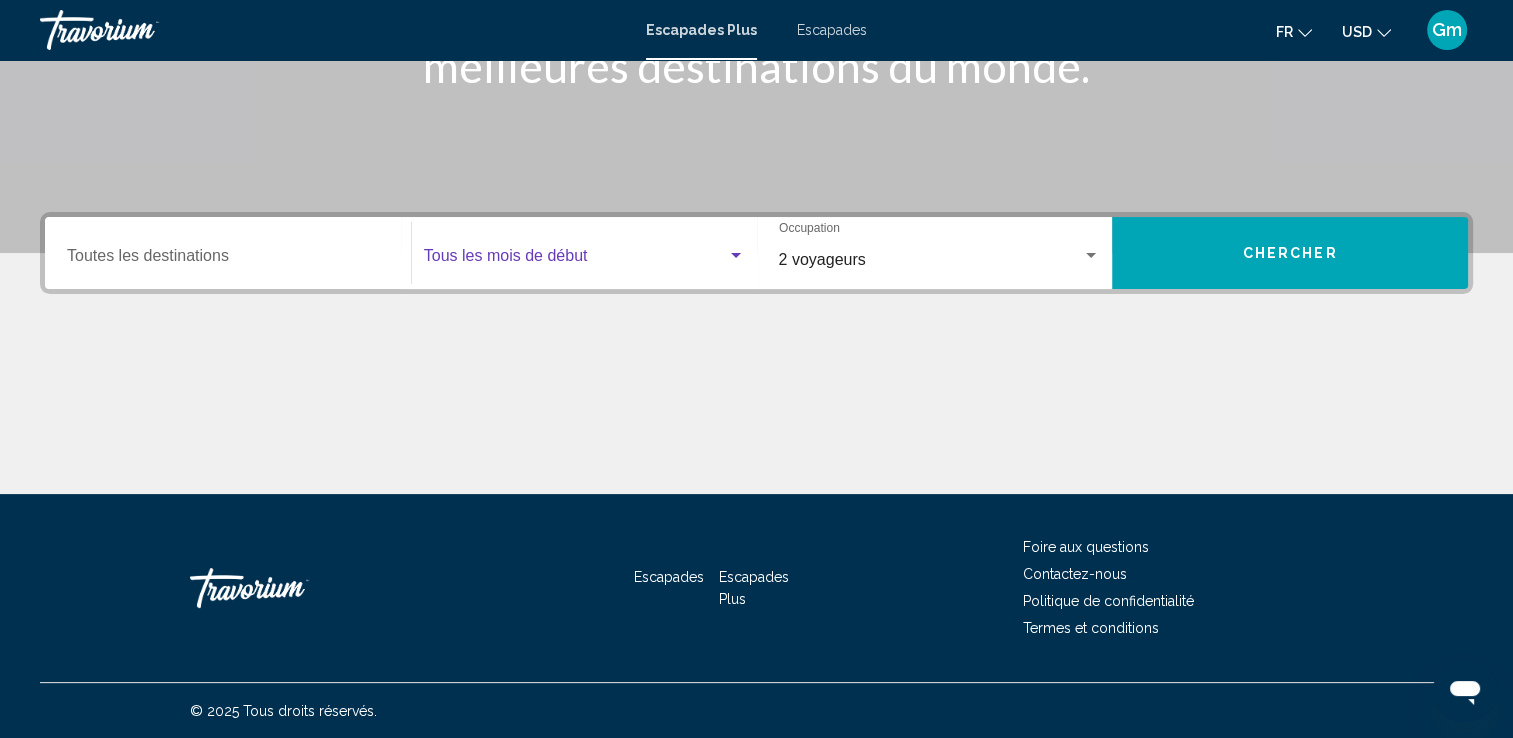click at bounding box center (736, 256) 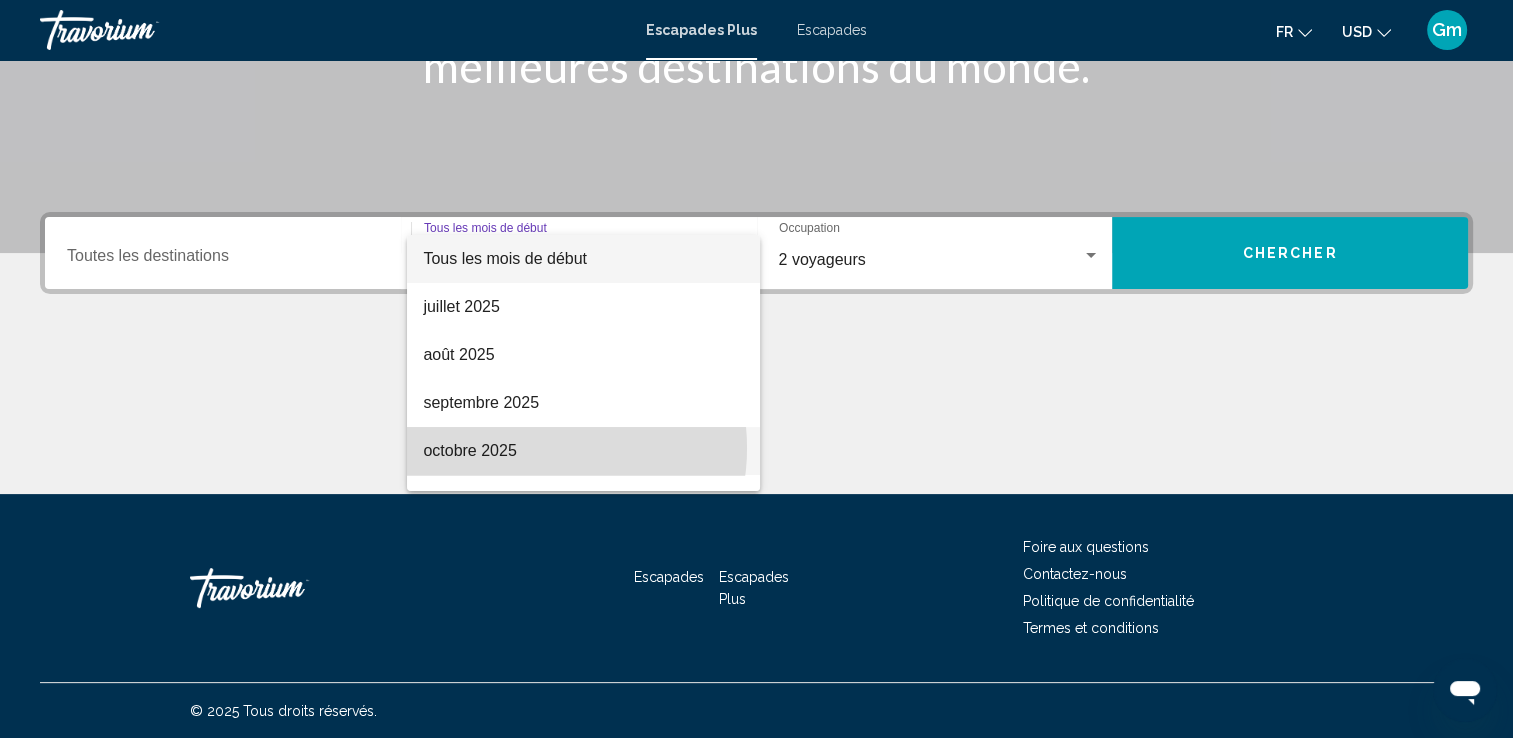 click on "octobre 2025" at bounding box center [583, 451] 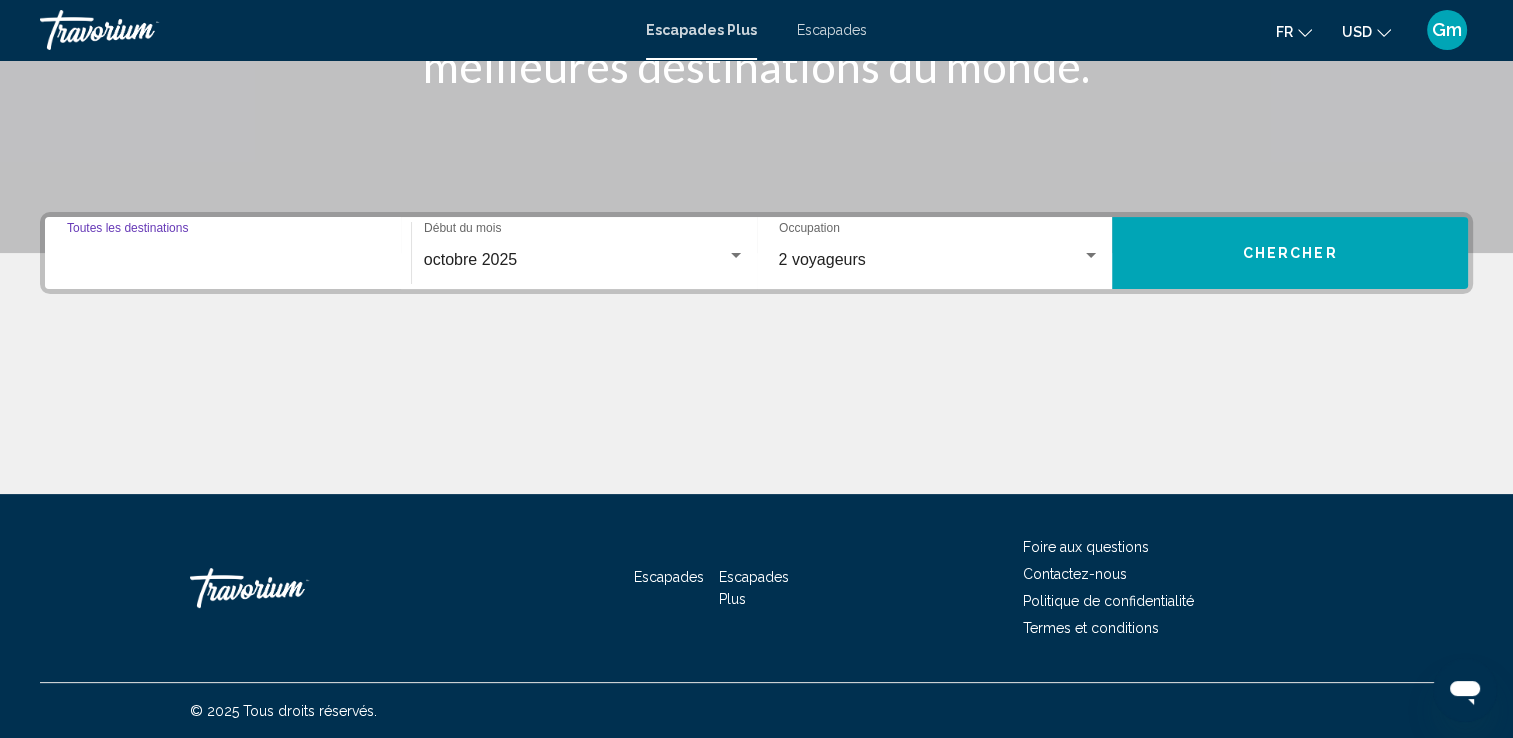 click on "Destination Toutes les destinations" at bounding box center [228, 260] 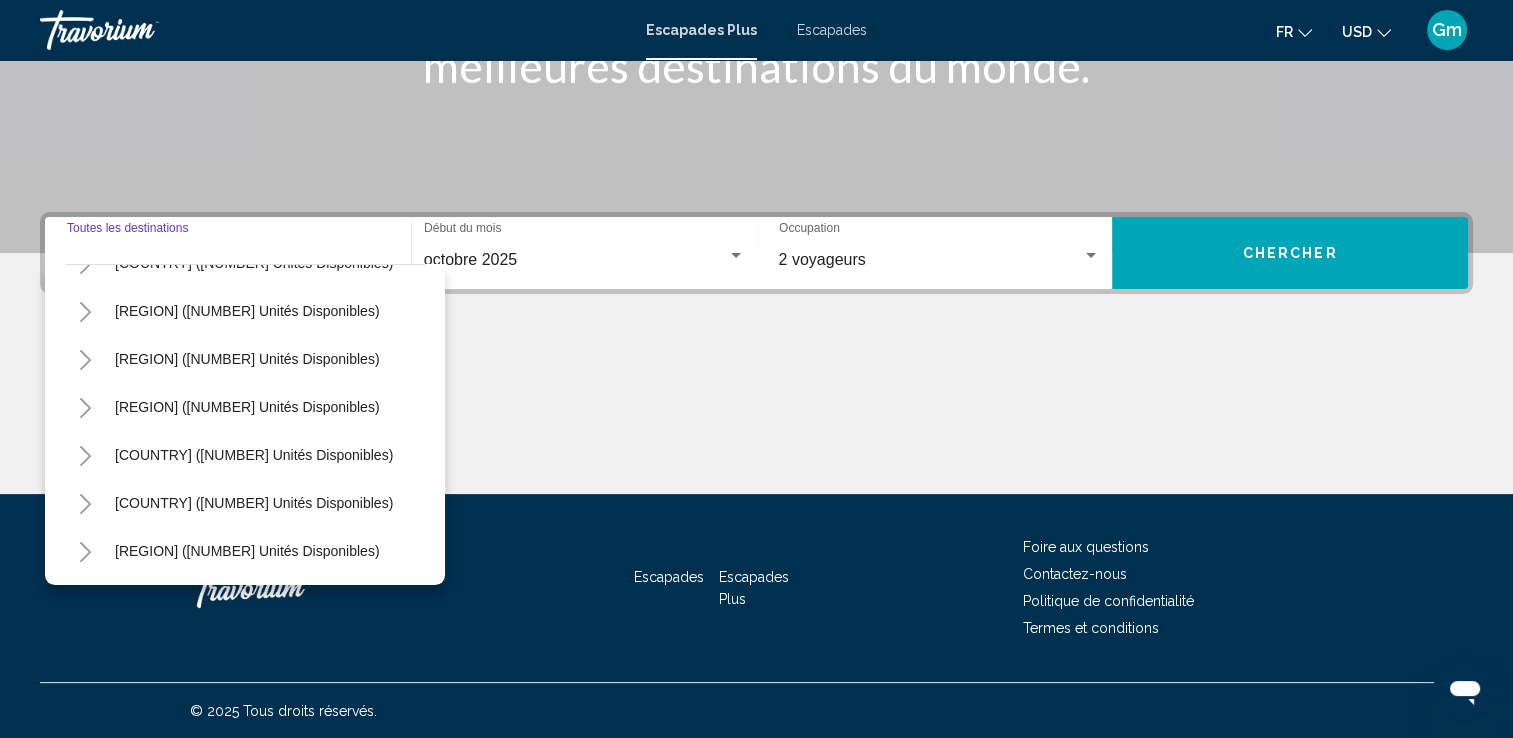 scroll, scrollTop: 339, scrollLeft: 0, axis: vertical 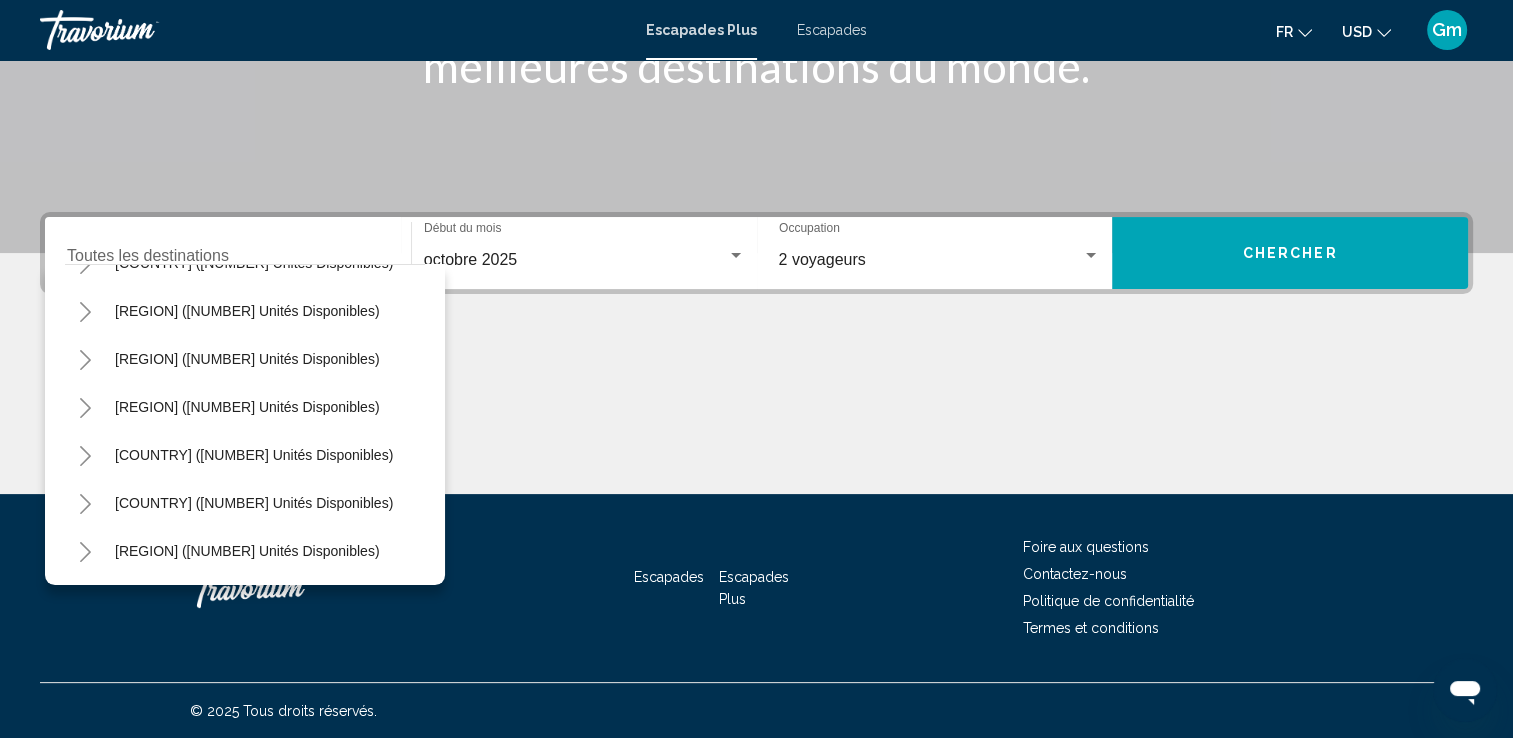 click on "[REGION] ([NUMBER] unités disponibles)" at bounding box center [245, 23] 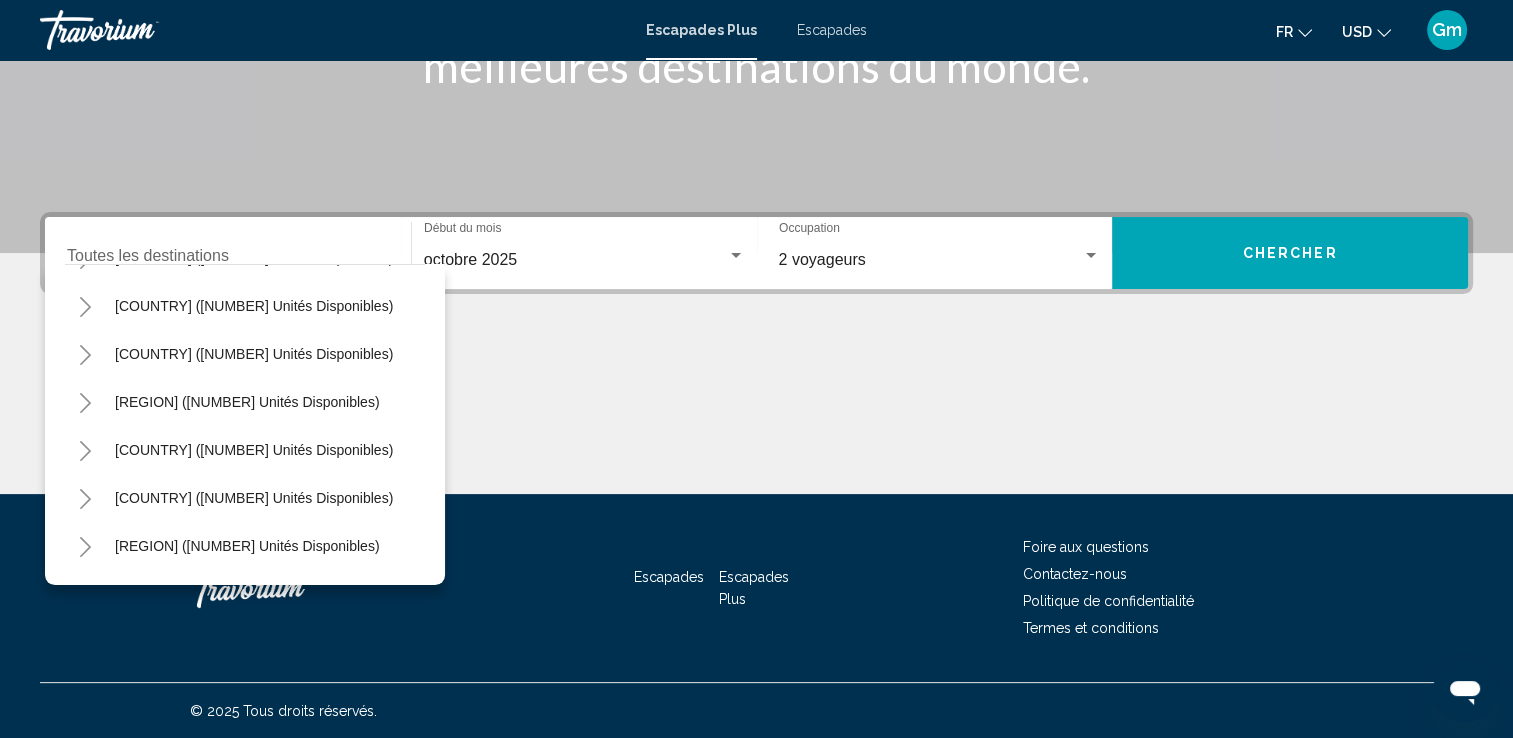 scroll, scrollTop: 0, scrollLeft: 0, axis: both 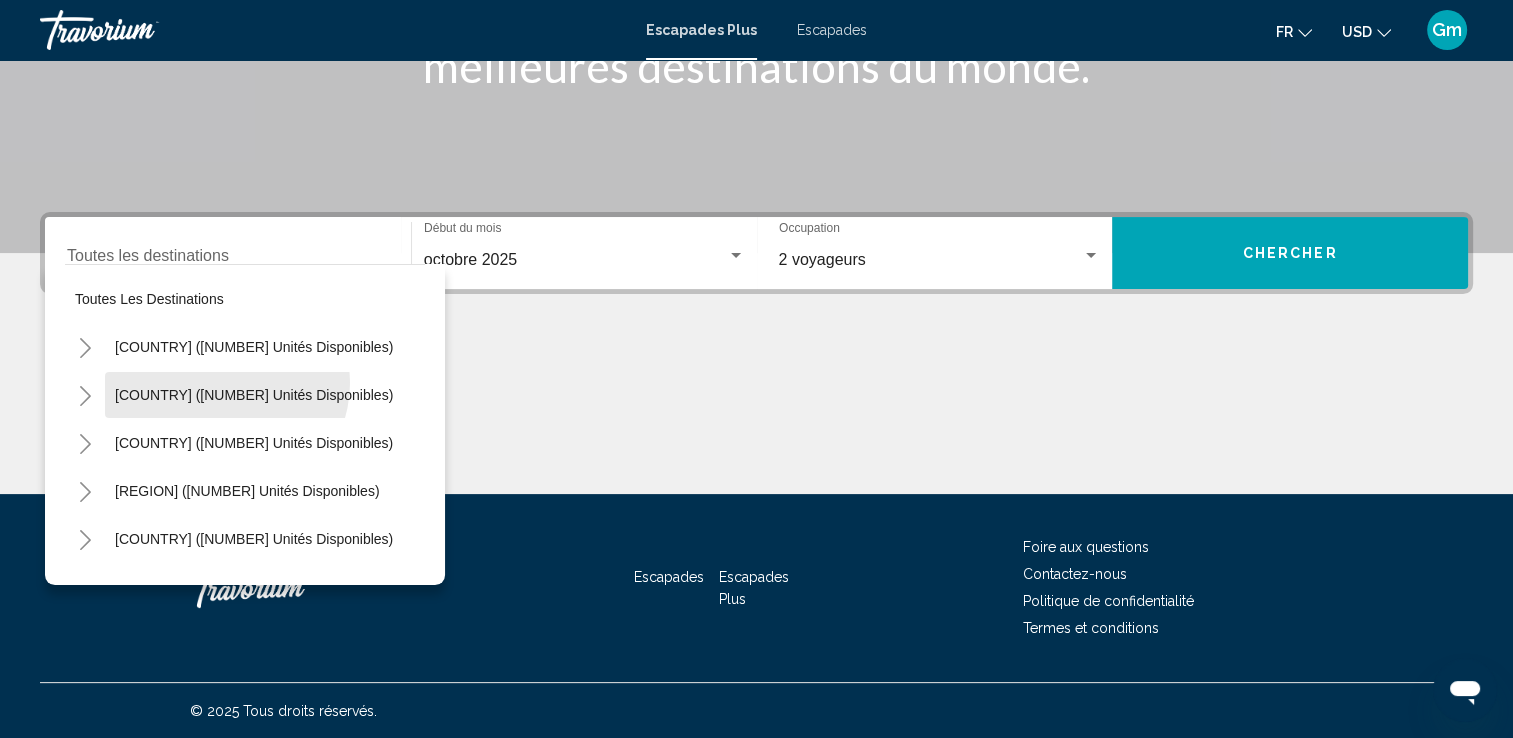 click on "[COUNTRY] ([NUMBER] unités disponibles)" at bounding box center [254, 395] 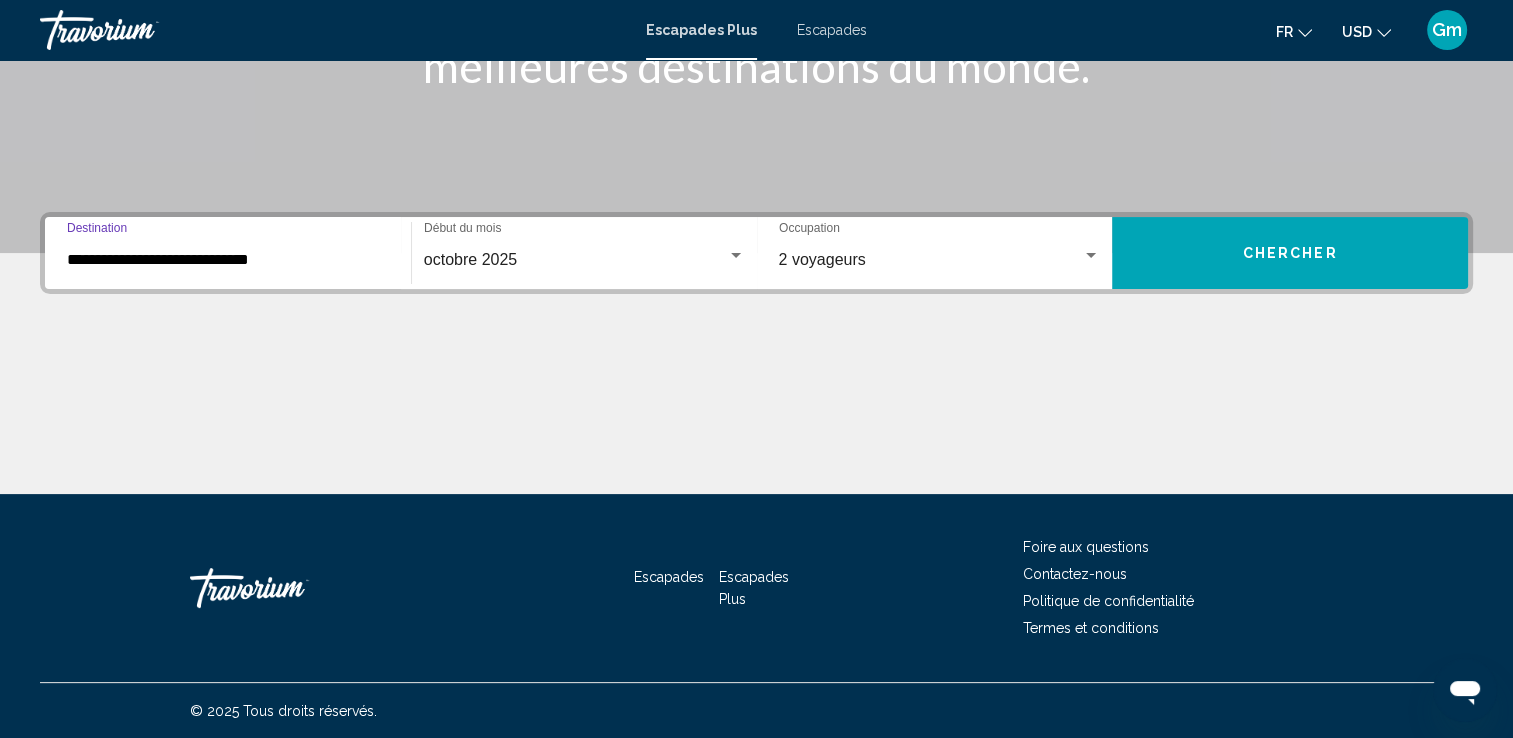 click on "Chercher" at bounding box center [1290, 254] 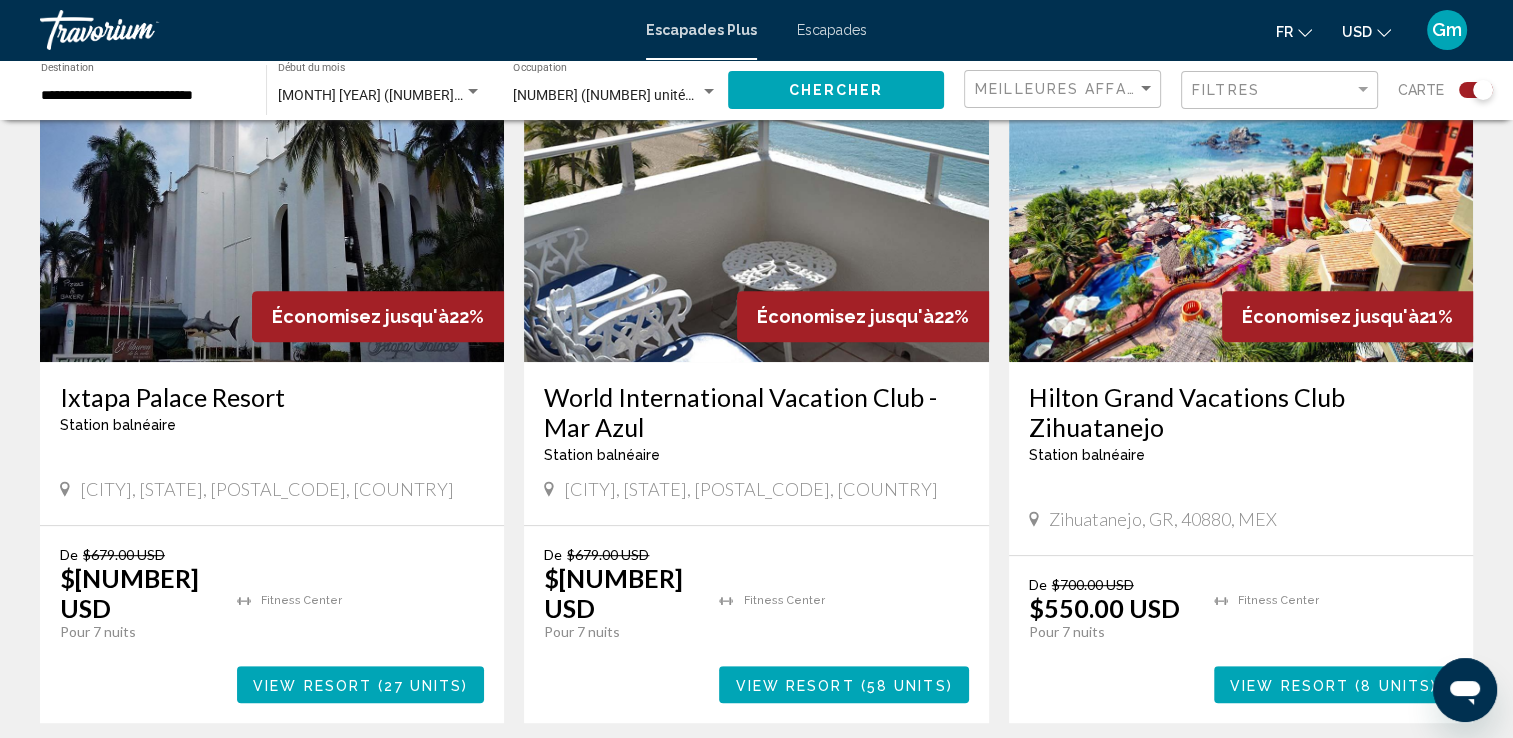 scroll, scrollTop: 794, scrollLeft: 0, axis: vertical 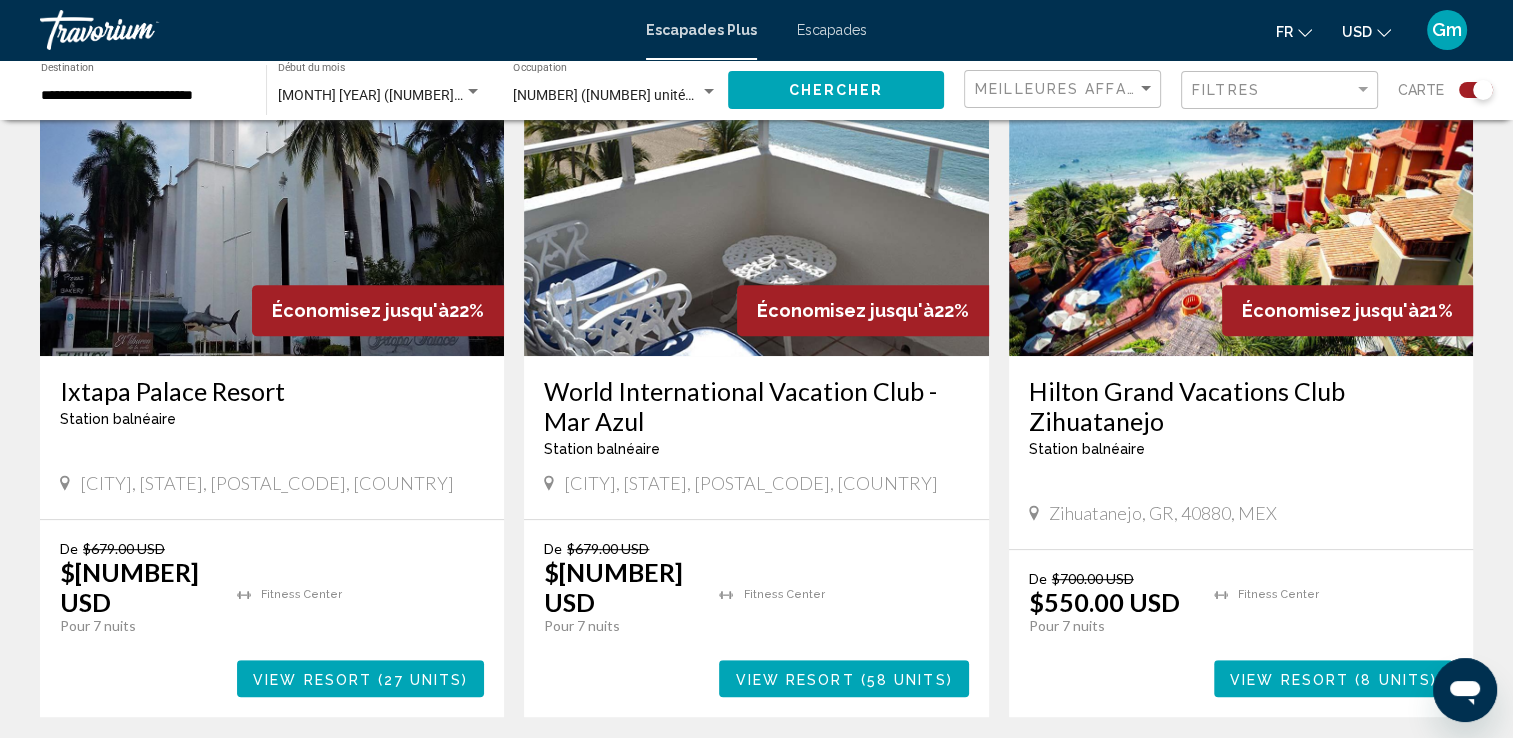 click on "Fitness Center View Resort    ( 8 units )" at bounding box center (360, 618) 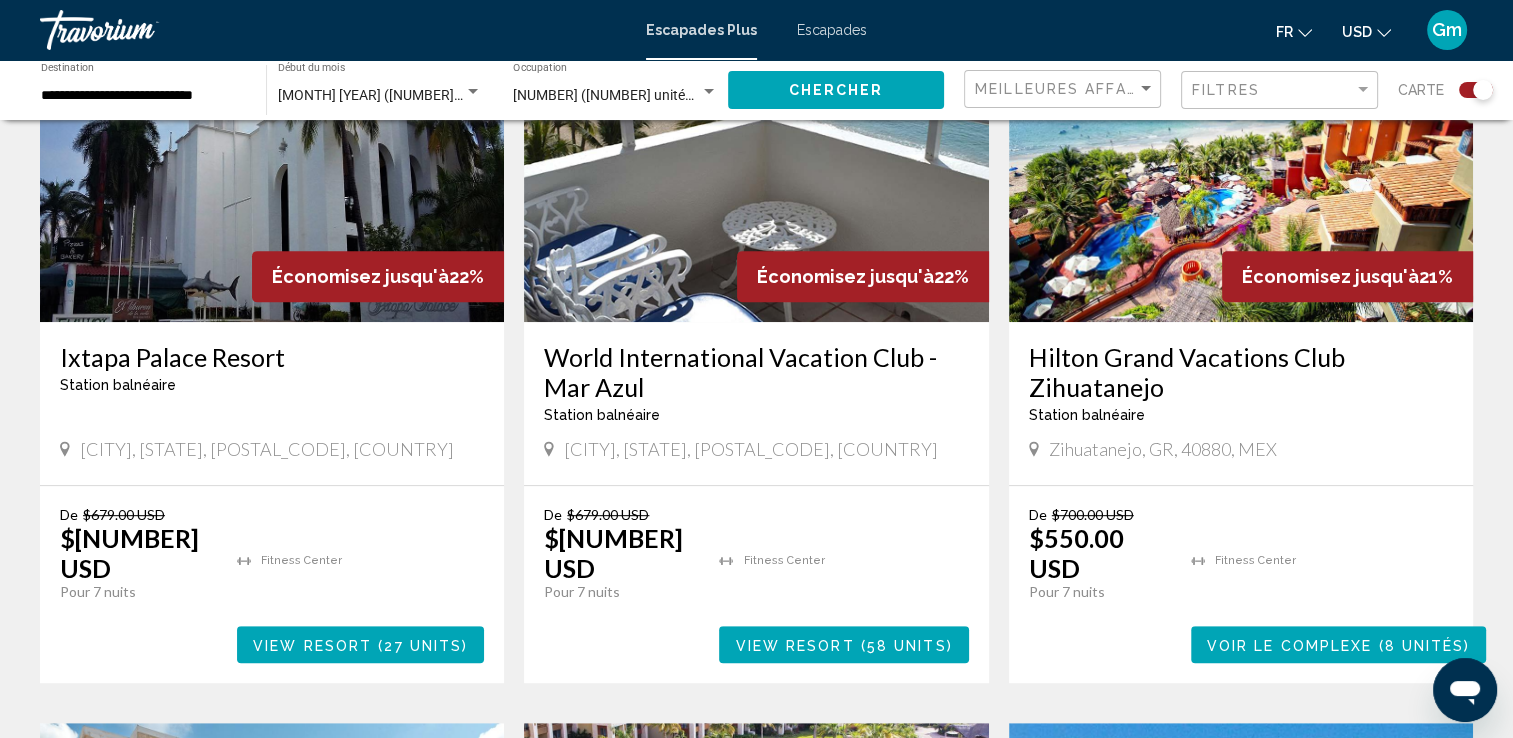 scroll, scrollTop: 831, scrollLeft: 0, axis: vertical 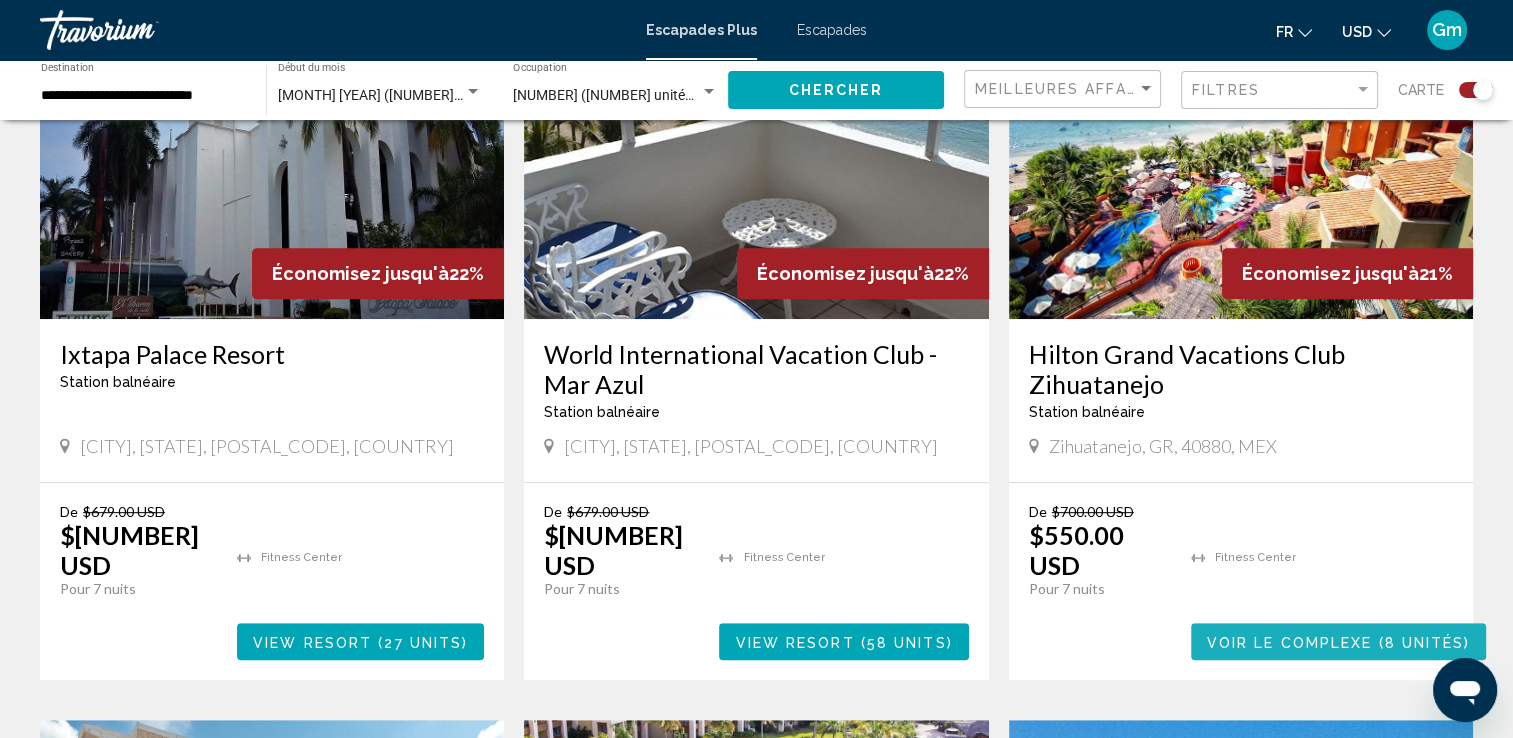 click on "Voir le complexe    ( [NUMBER] unités )" at bounding box center [1339, 641] 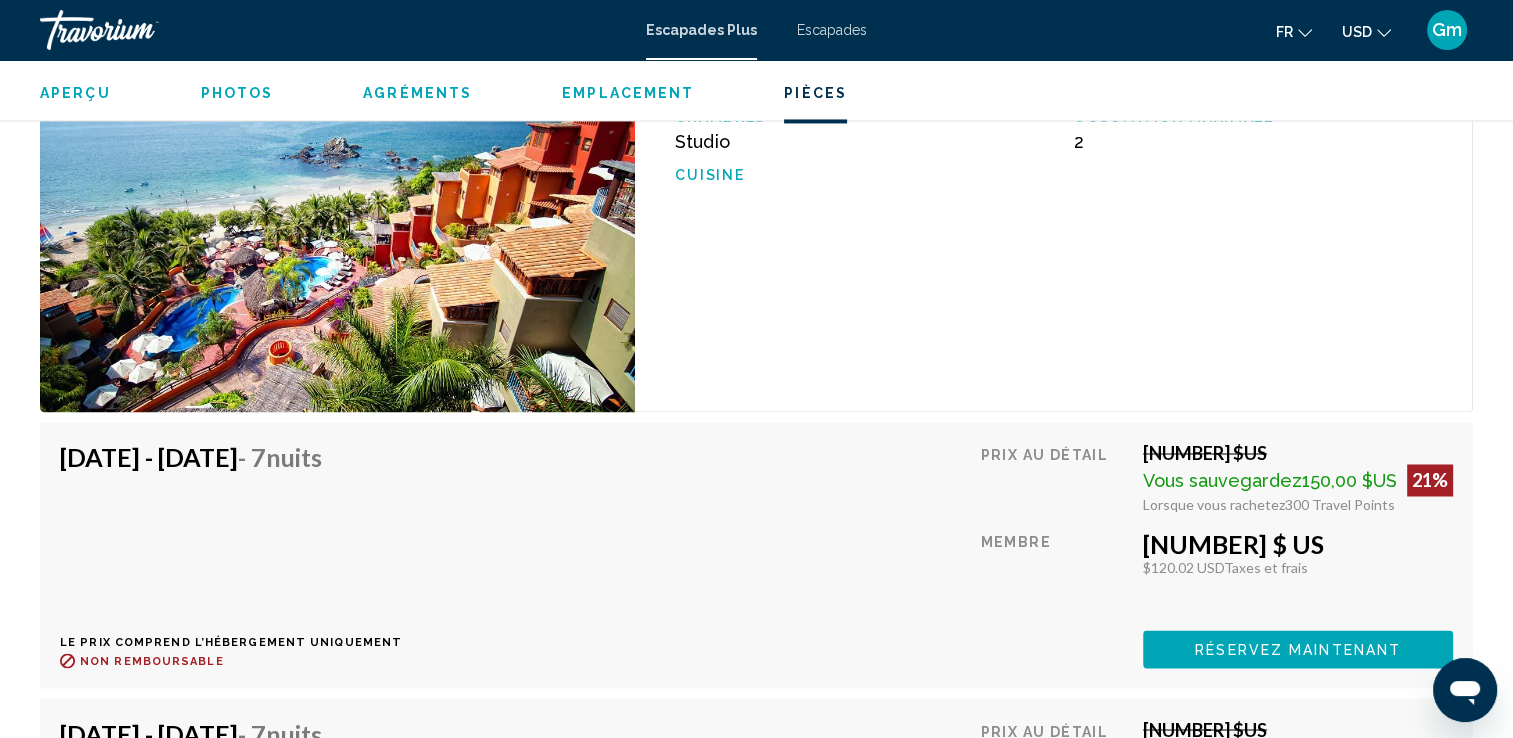 scroll, scrollTop: 3236, scrollLeft: 0, axis: vertical 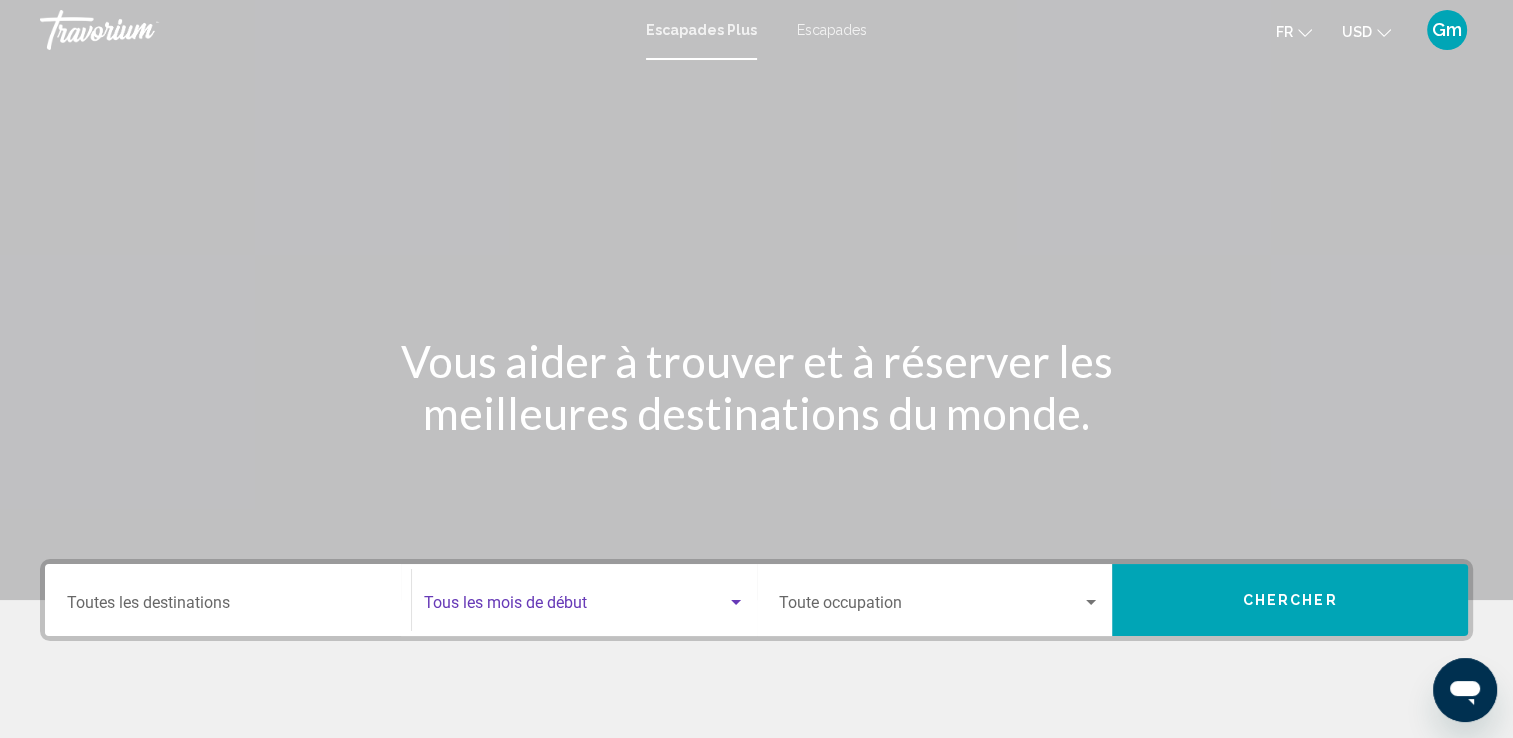 click at bounding box center (736, 602) 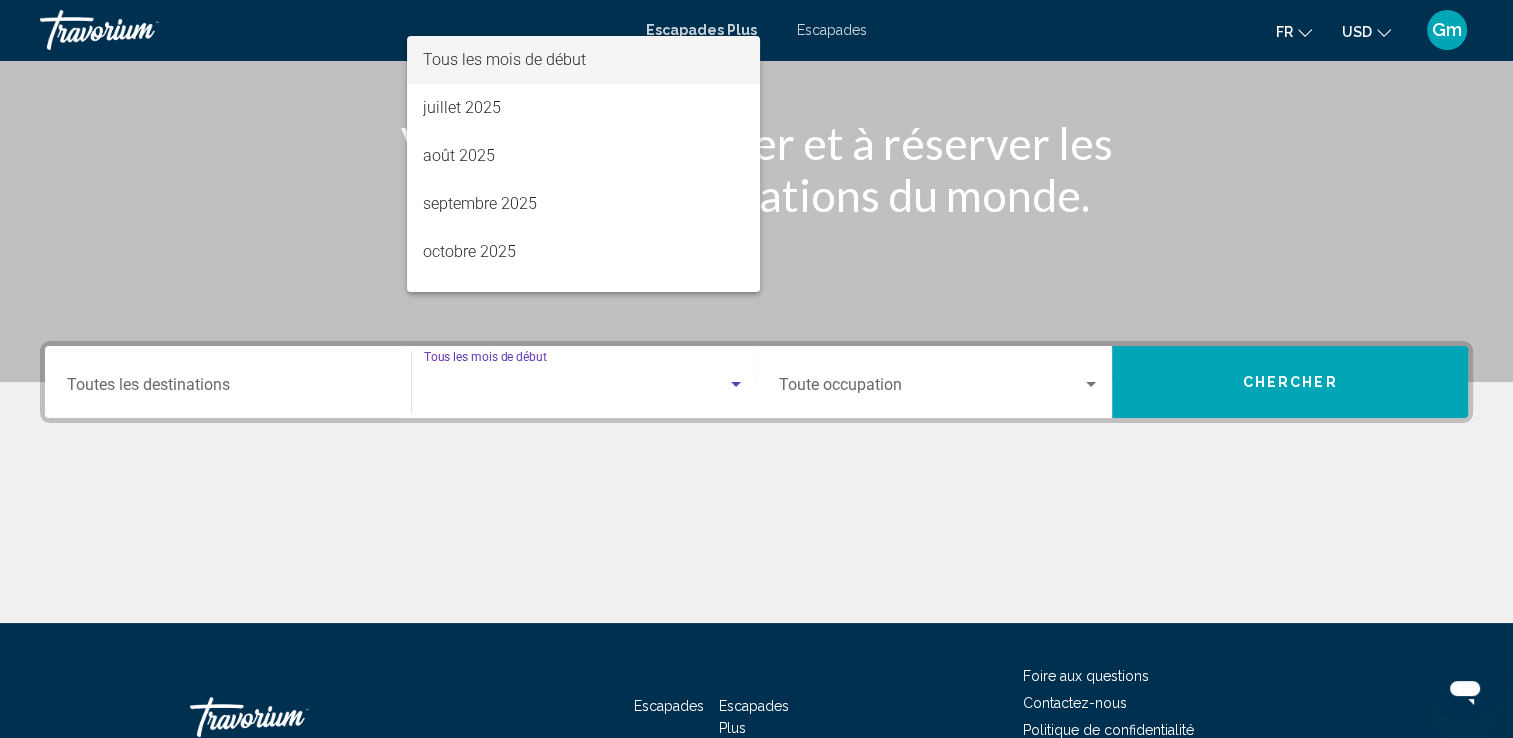 scroll, scrollTop: 347, scrollLeft: 0, axis: vertical 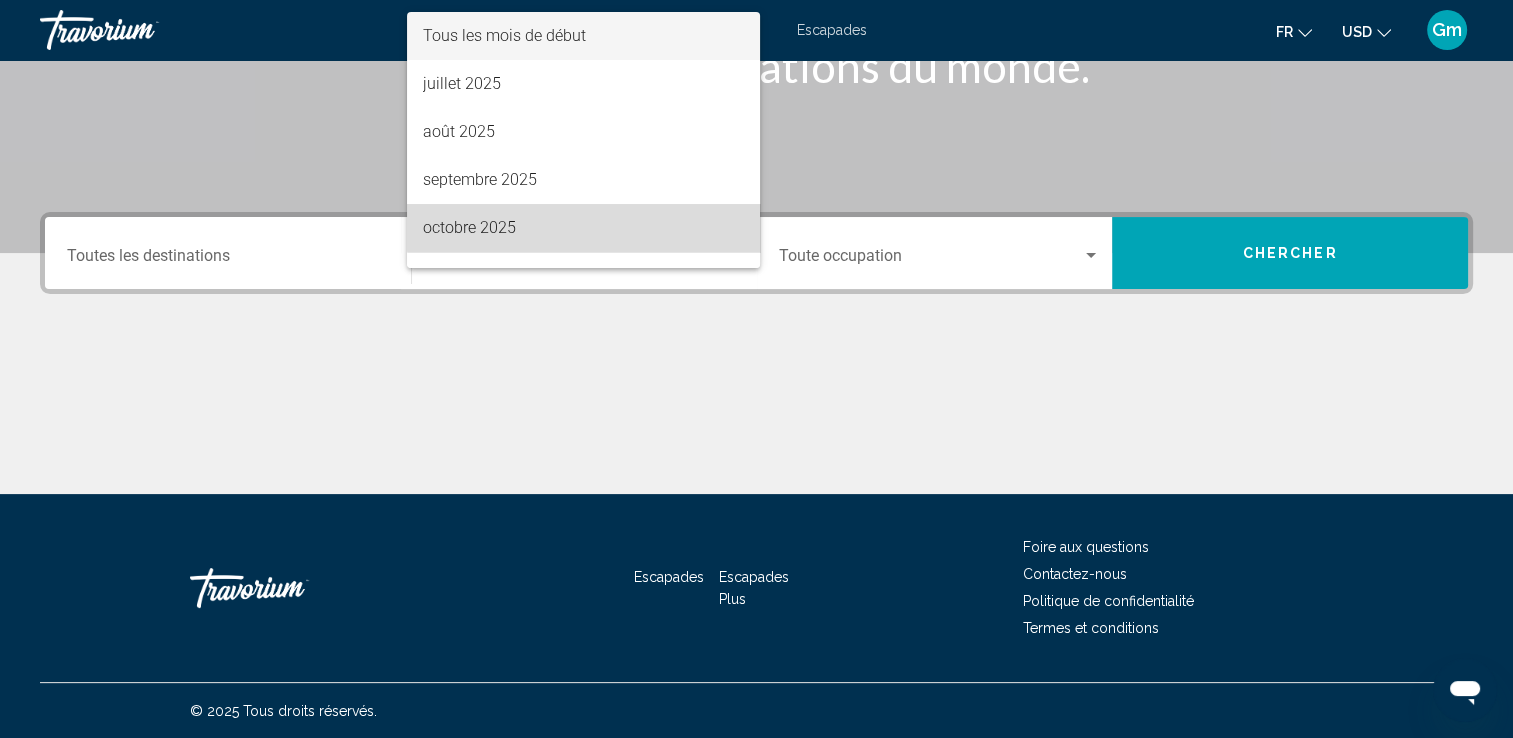 click on "octobre 2025" at bounding box center (583, 228) 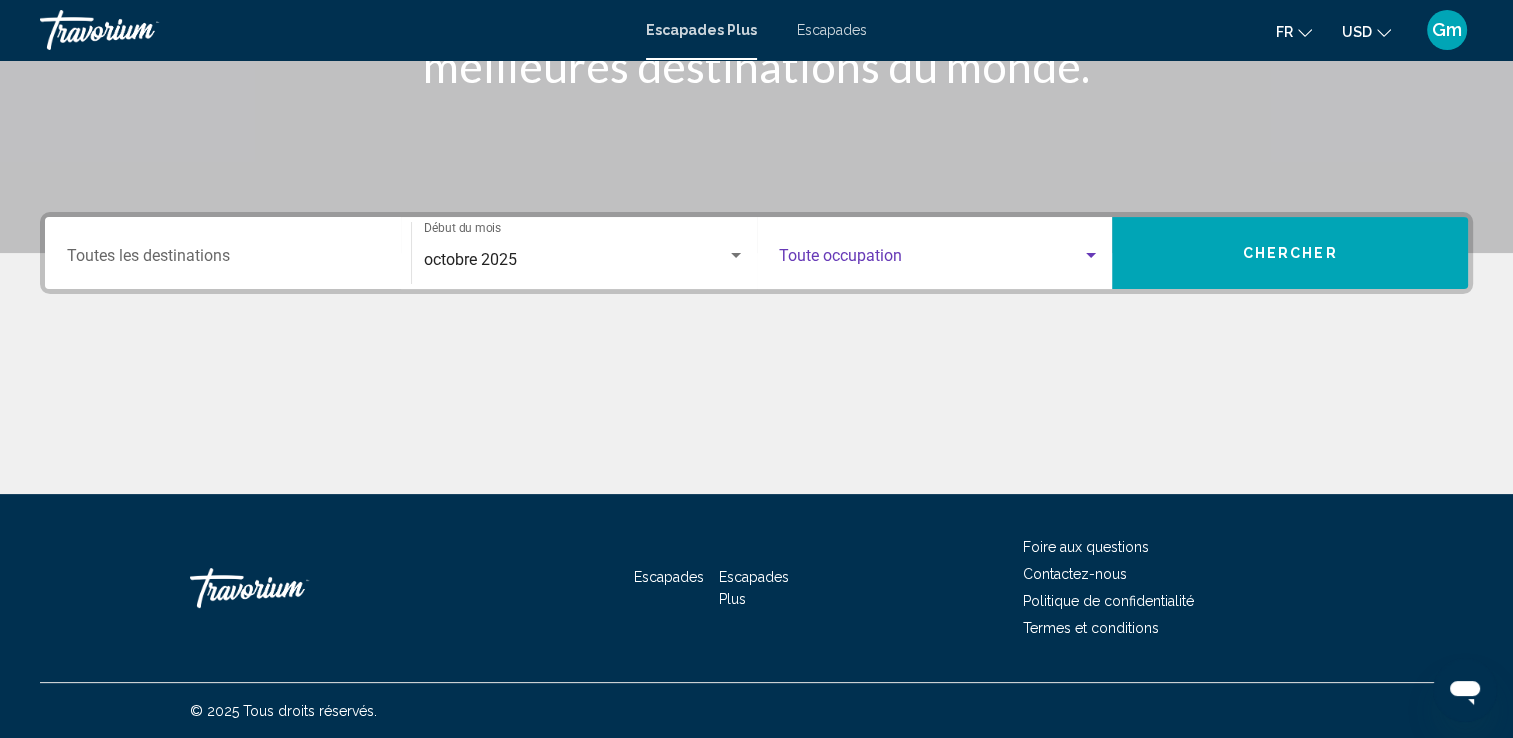 click at bounding box center (1091, 256) 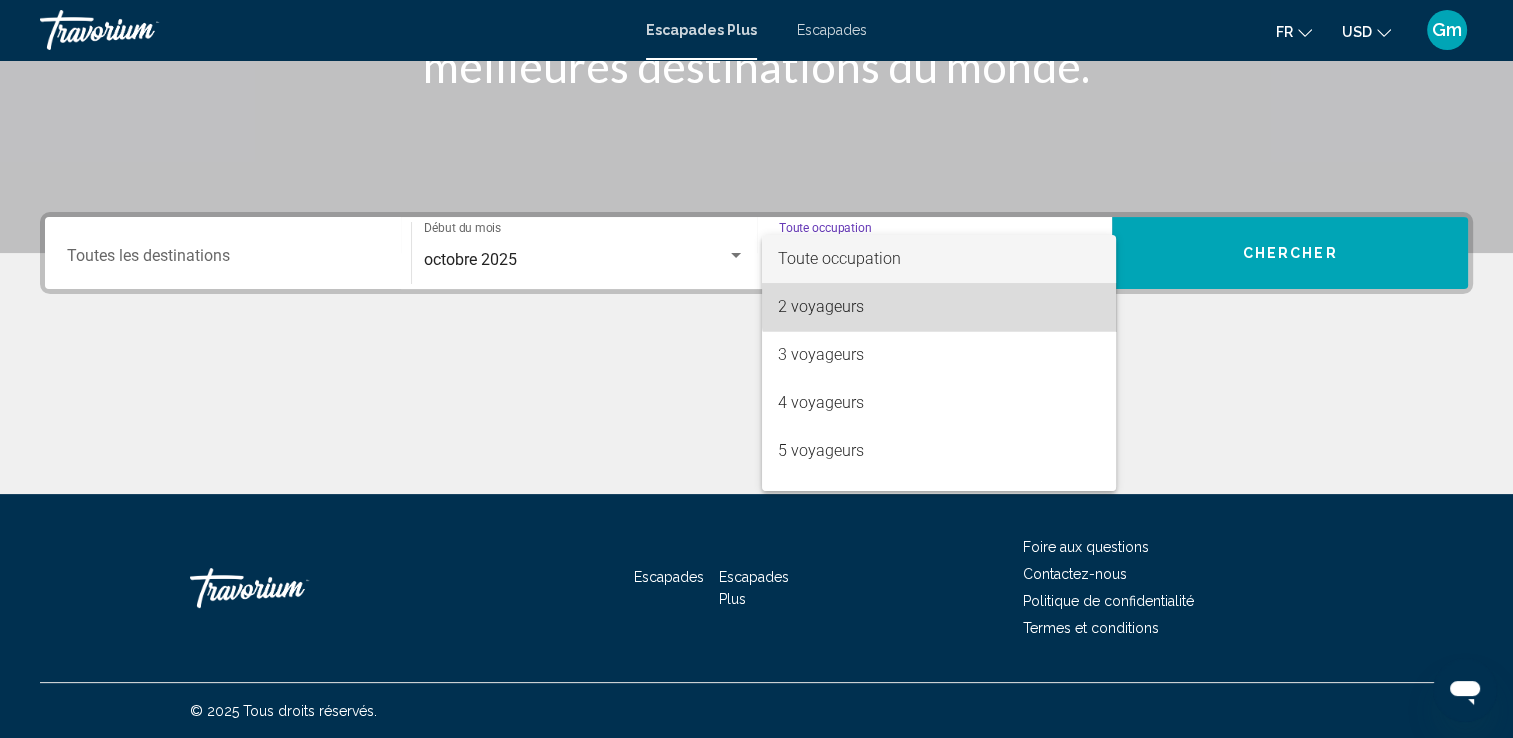 click on "2 voyageurs" at bounding box center [939, 307] 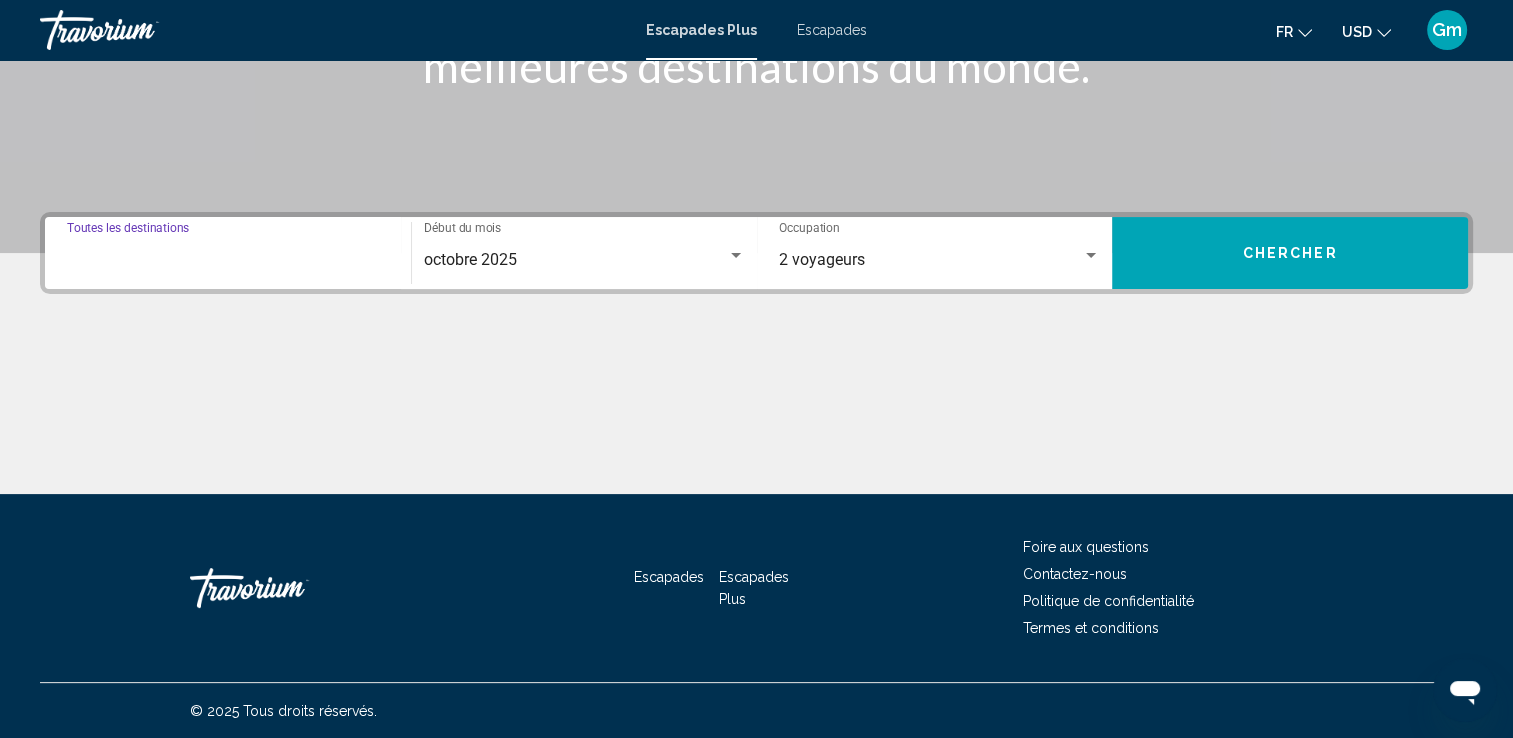 click on "Destination Toutes les destinations" at bounding box center [228, 260] 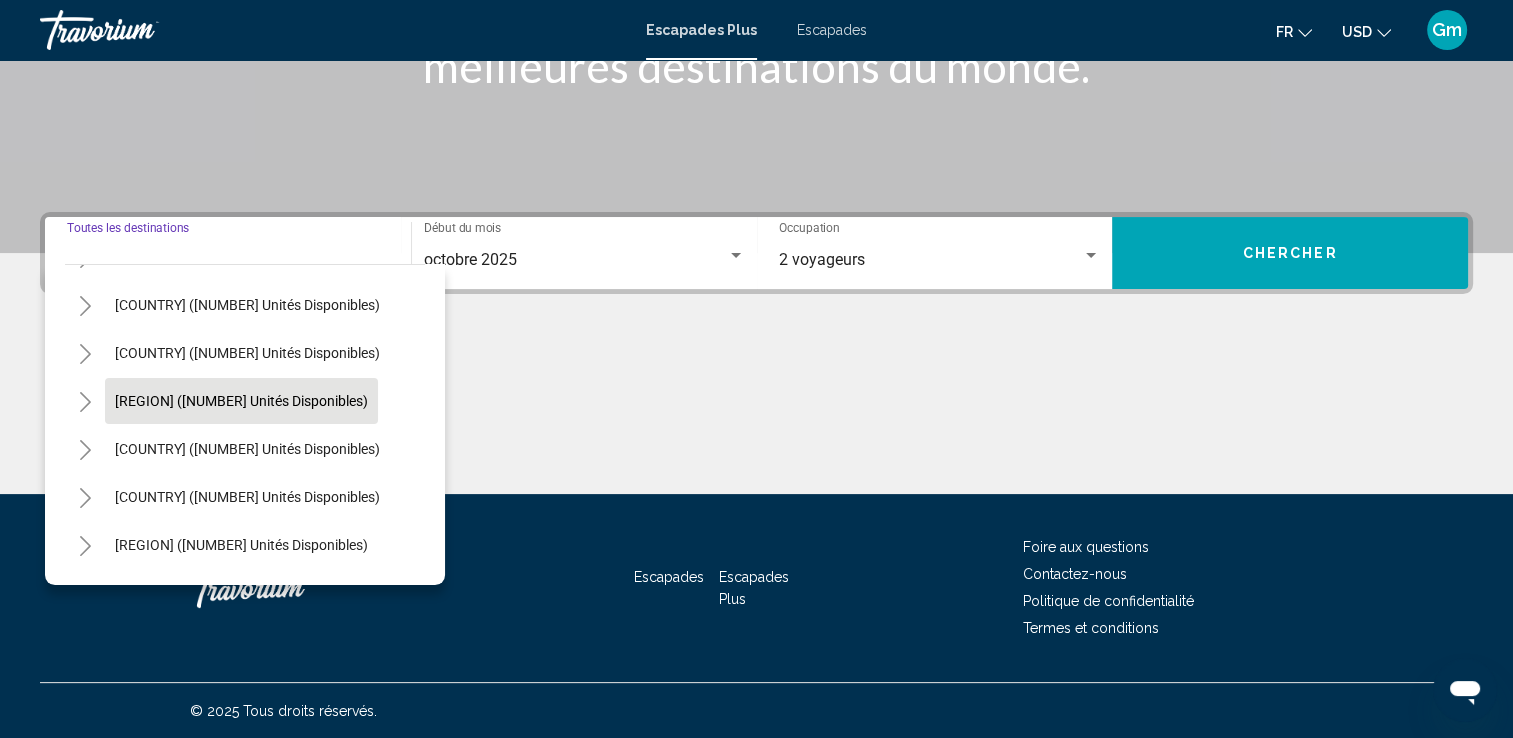 scroll, scrollTop: 91, scrollLeft: 0, axis: vertical 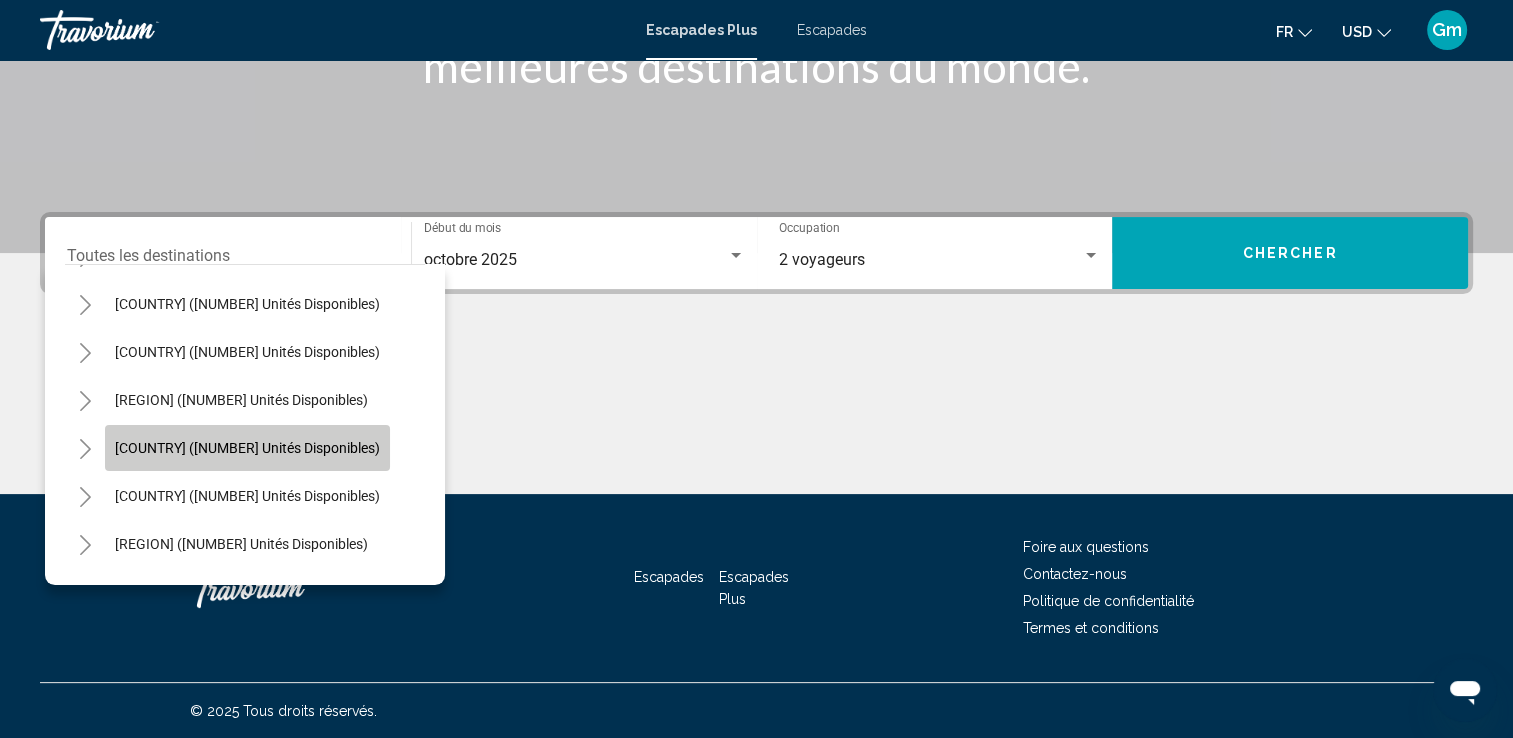 click on "[COUNTRY] ([NUMBER] unités disponibles)" at bounding box center (247, 448) 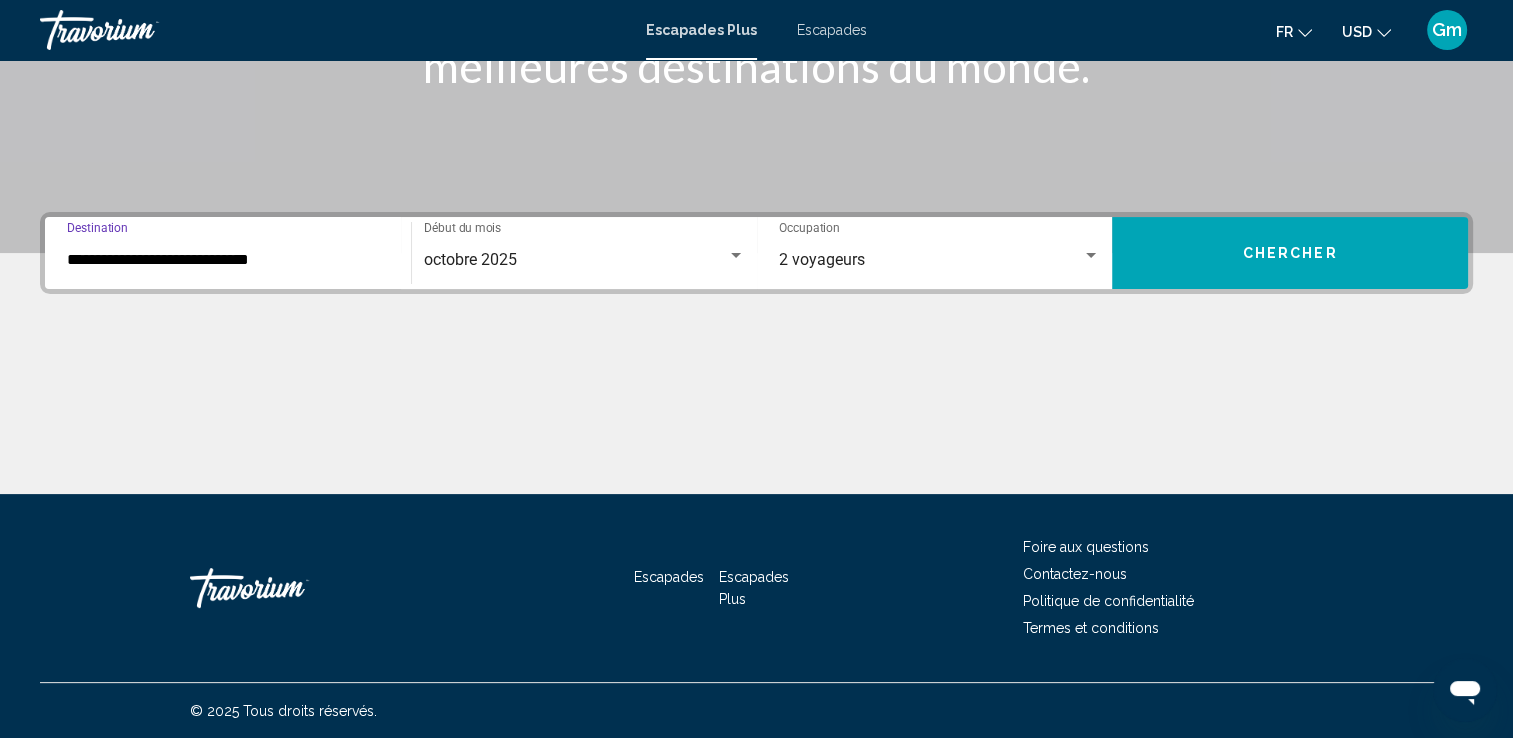 click on "Chercher" at bounding box center [1290, 253] 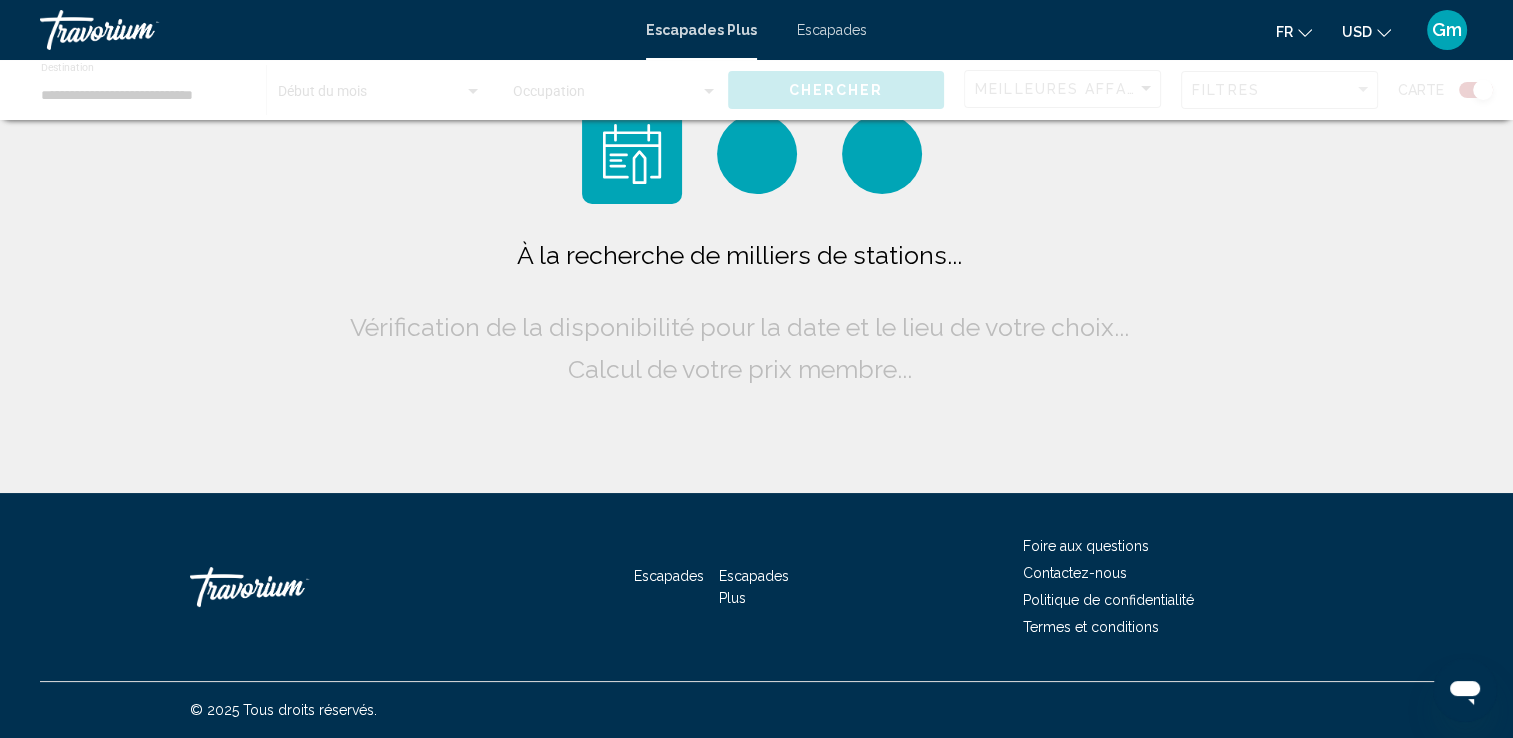 scroll, scrollTop: 0, scrollLeft: 0, axis: both 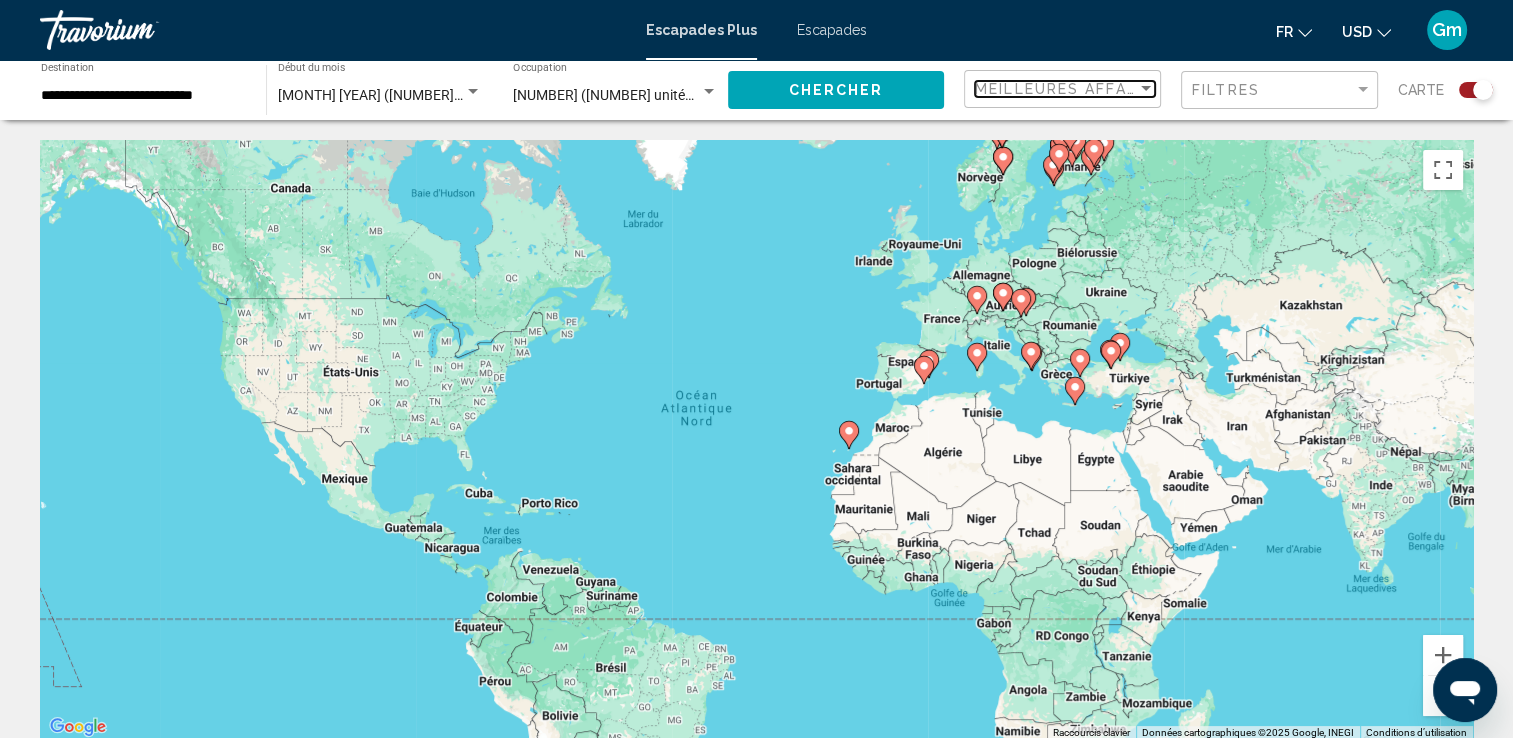 click at bounding box center (1146, 89) 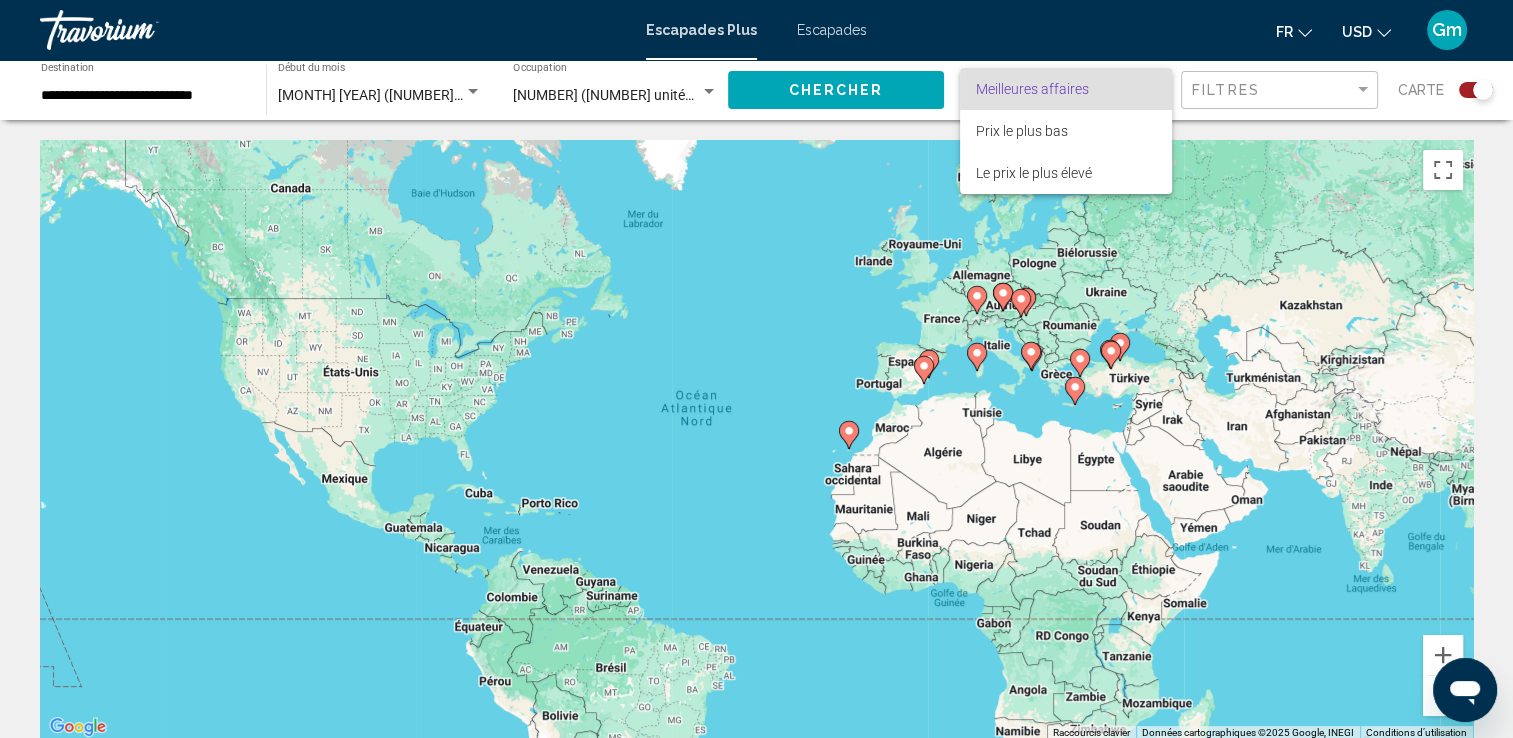 click on "Meilleures affaires" at bounding box center [1066, 89] 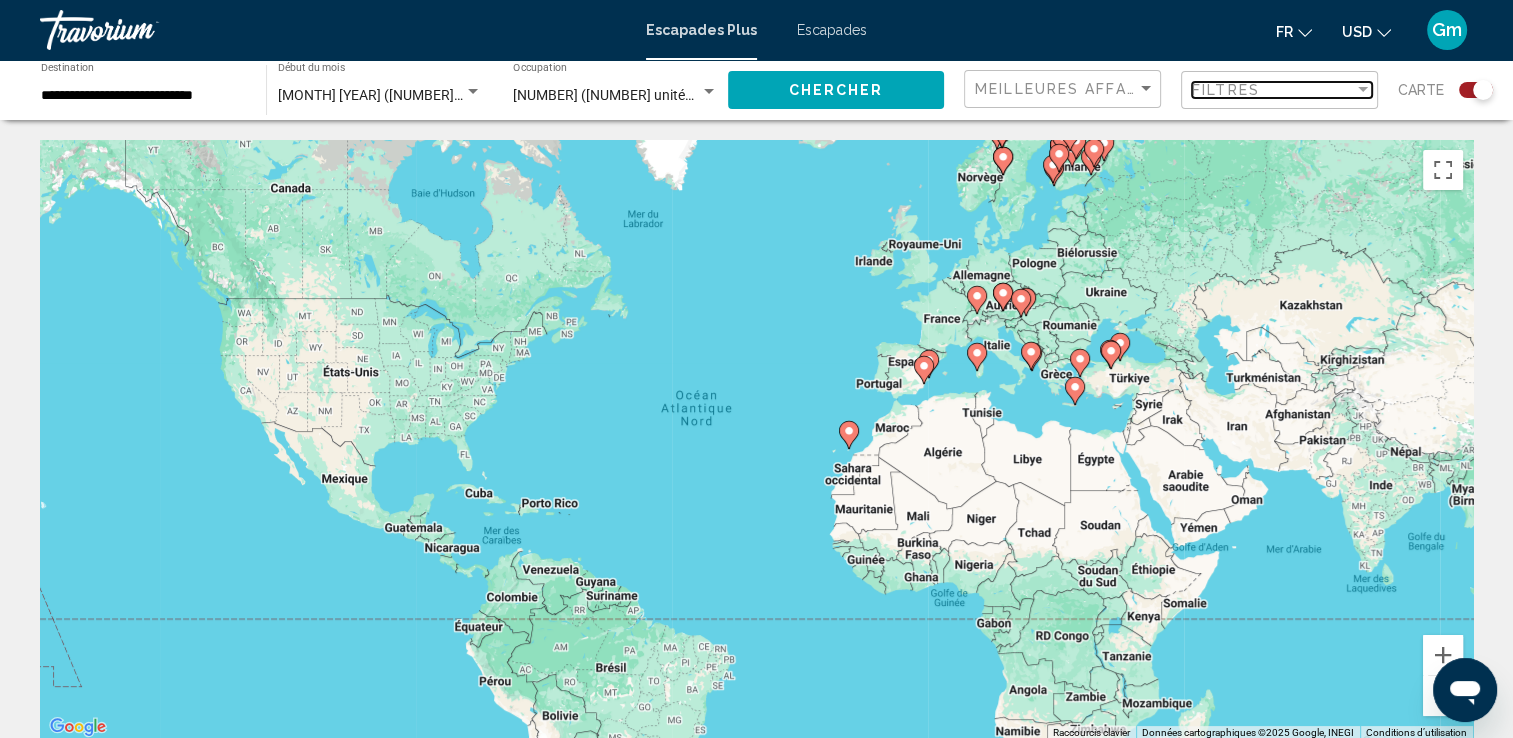 click at bounding box center (1363, 90) 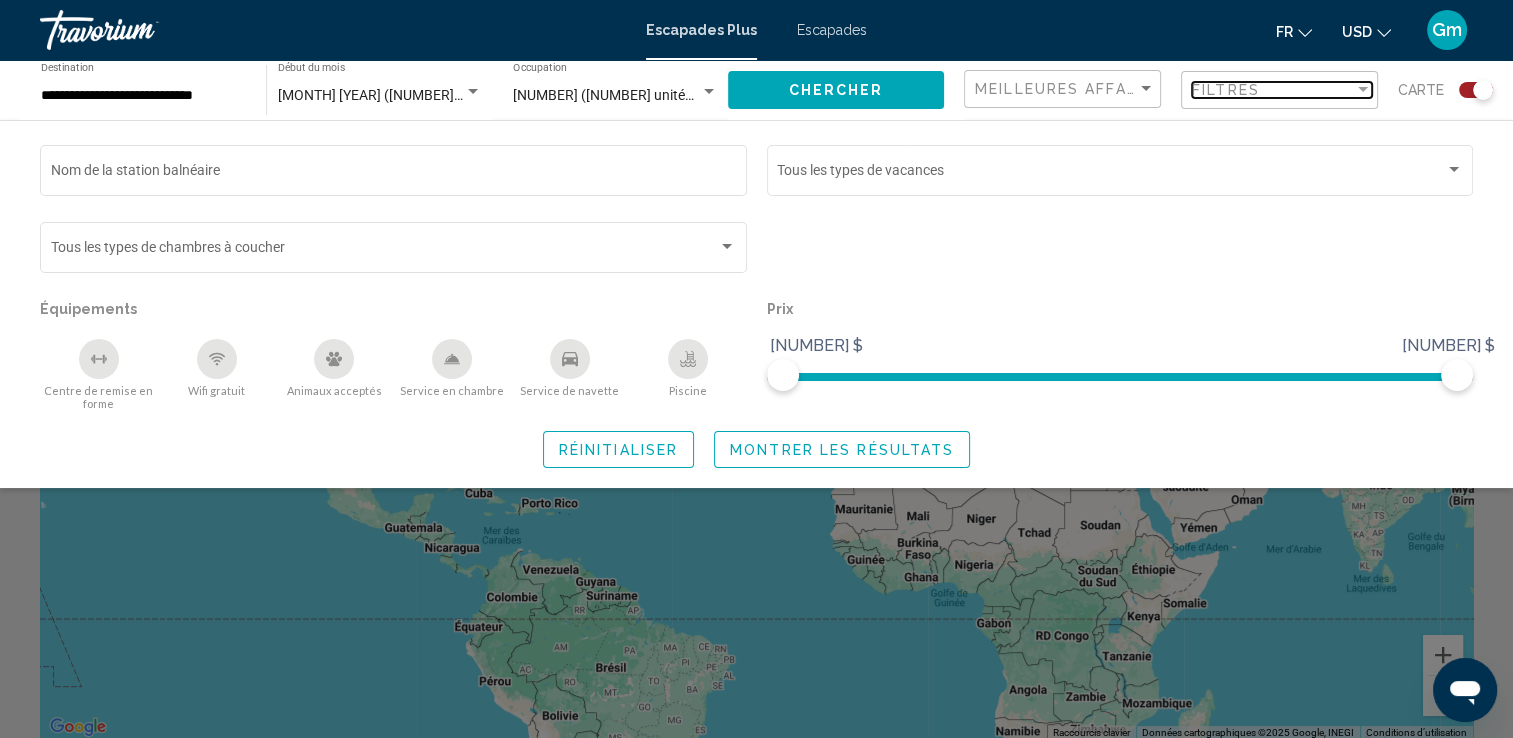 click at bounding box center [1363, 90] 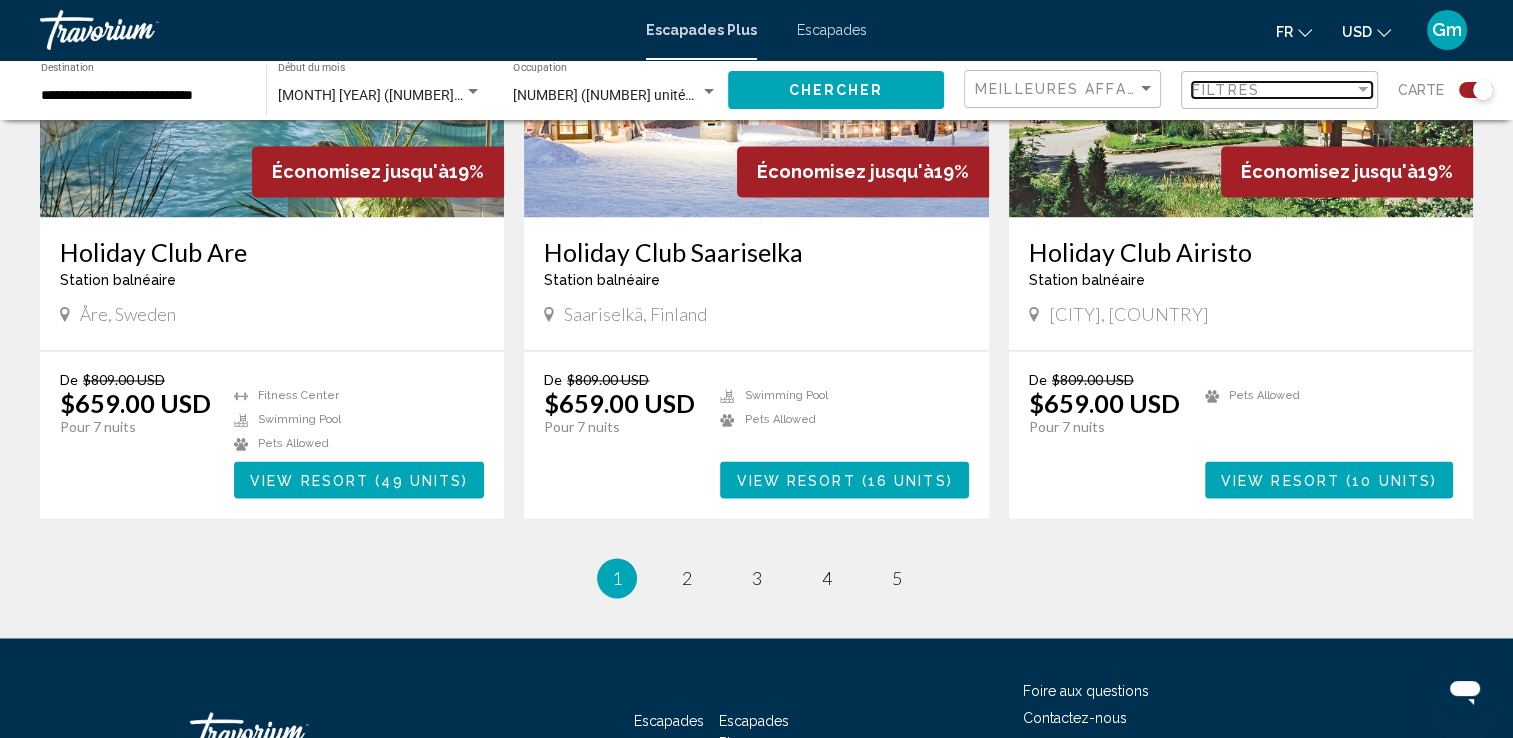 scroll, scrollTop: 2996, scrollLeft: 0, axis: vertical 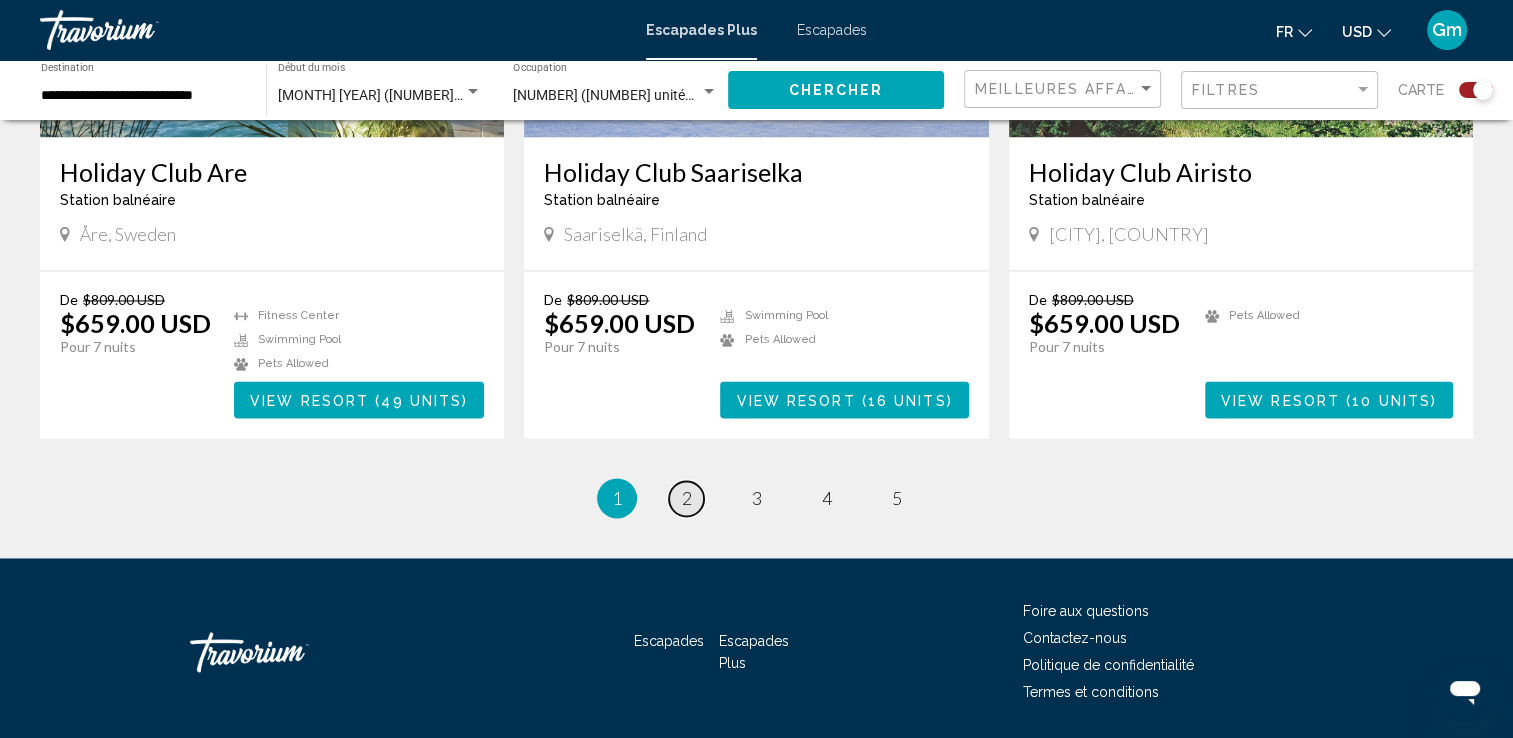 click on "2" at bounding box center [687, 498] 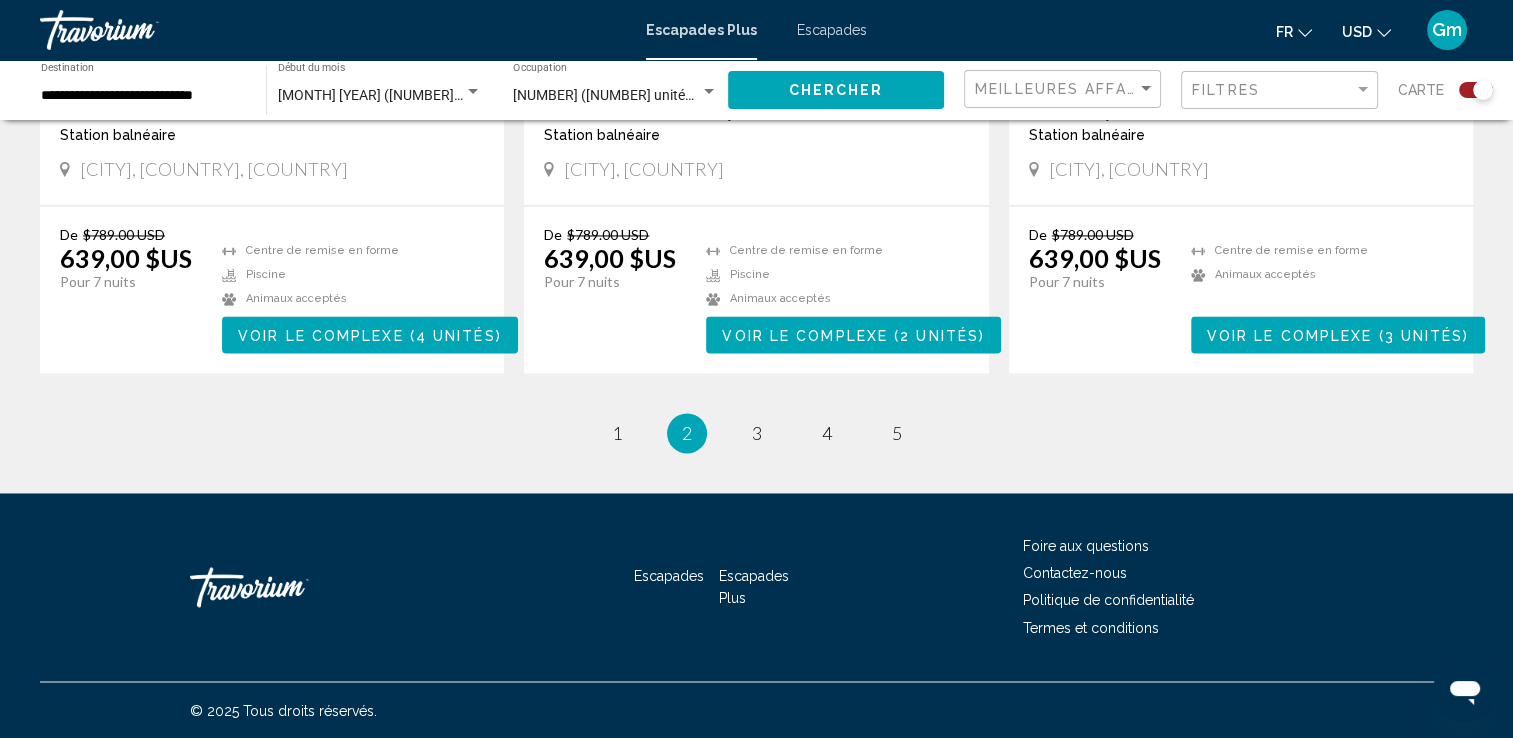 scroll, scrollTop: 3230, scrollLeft: 0, axis: vertical 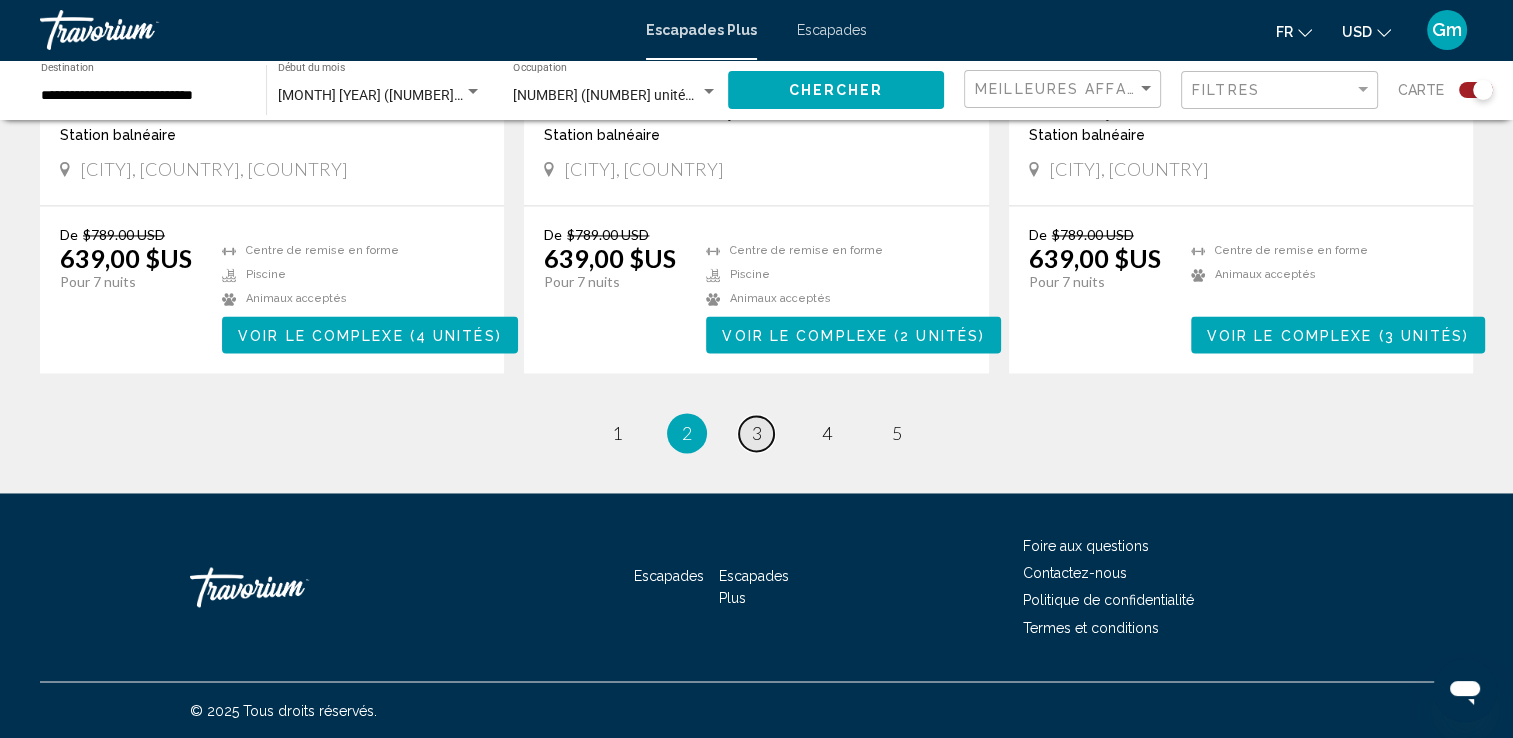 click on "3" at bounding box center (617, 433) 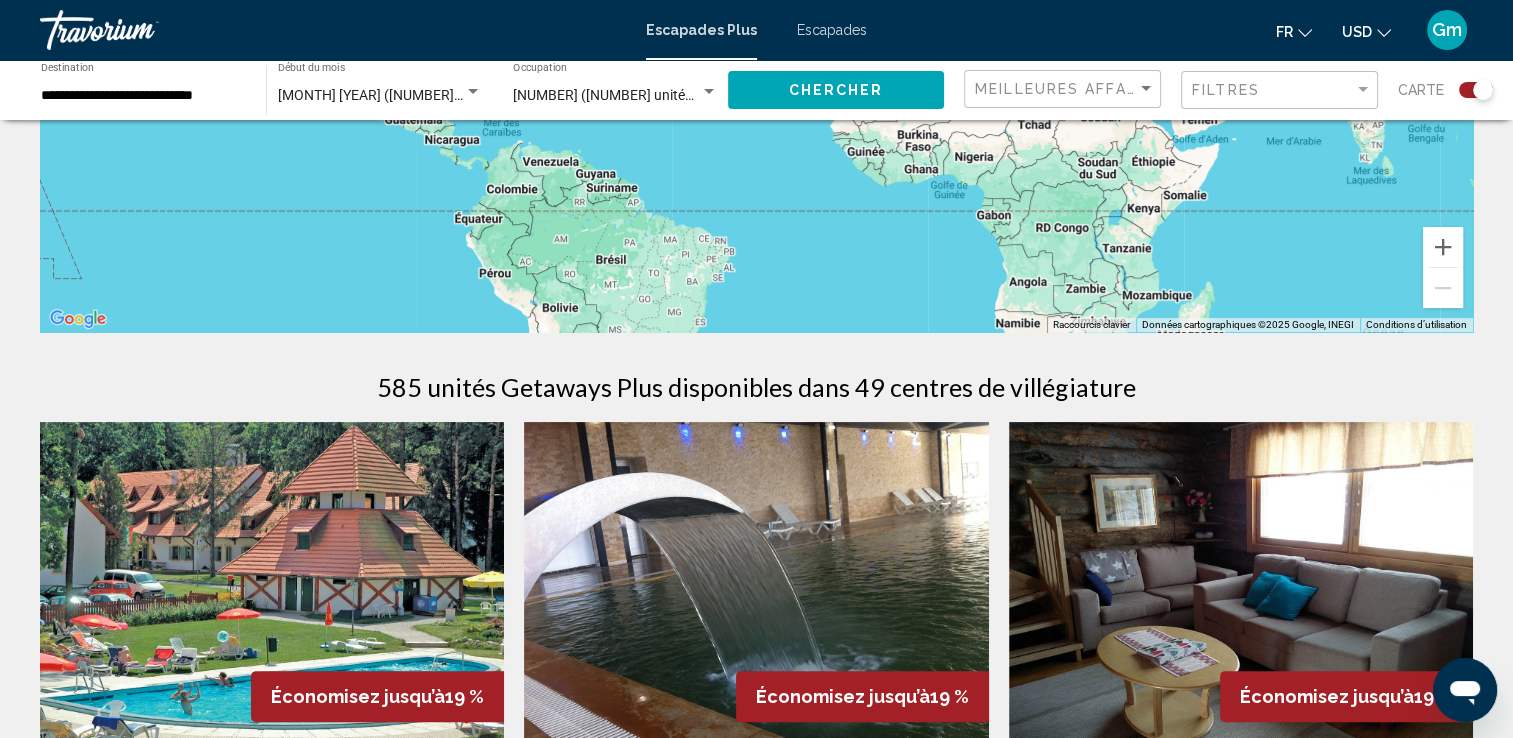 scroll, scrollTop: 0, scrollLeft: 0, axis: both 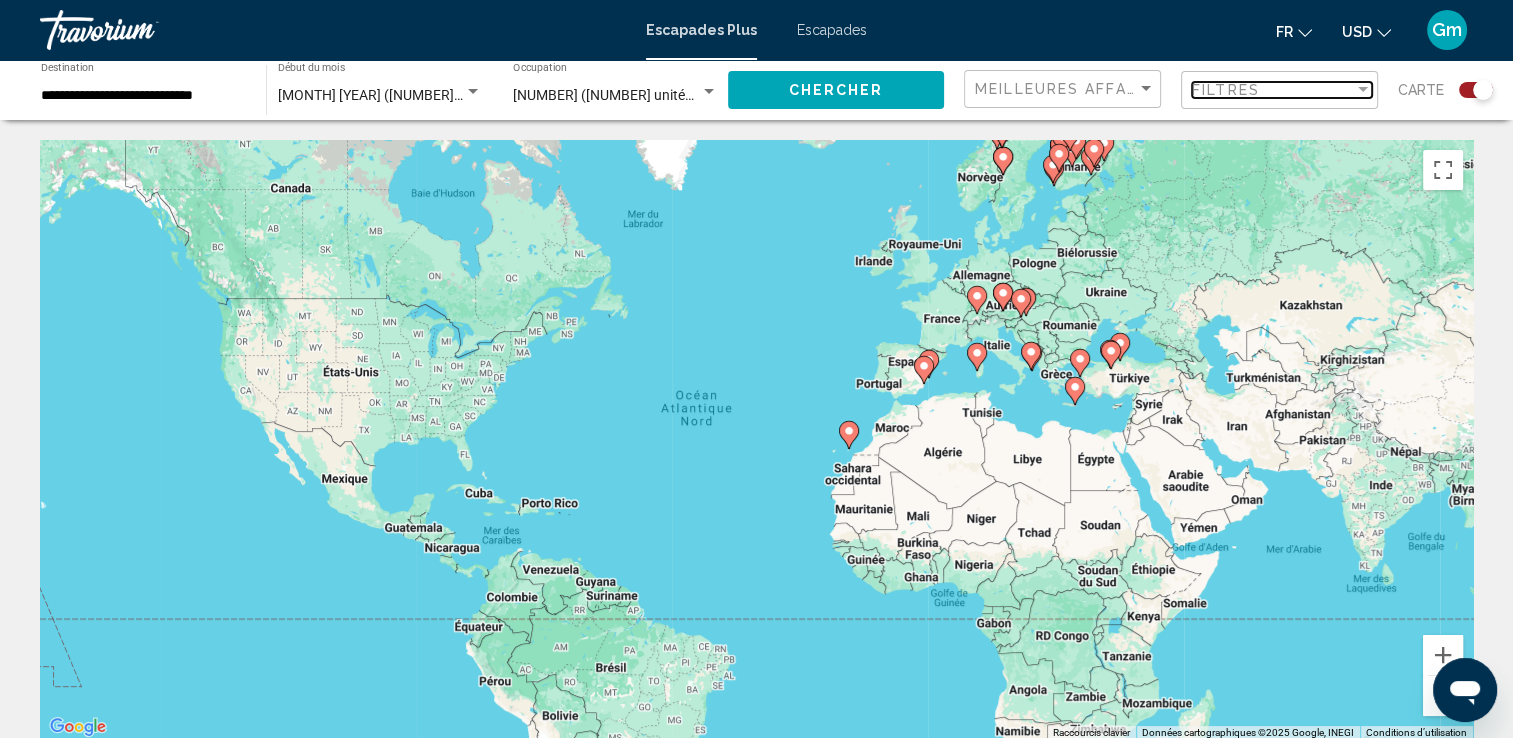 click at bounding box center (1363, 90) 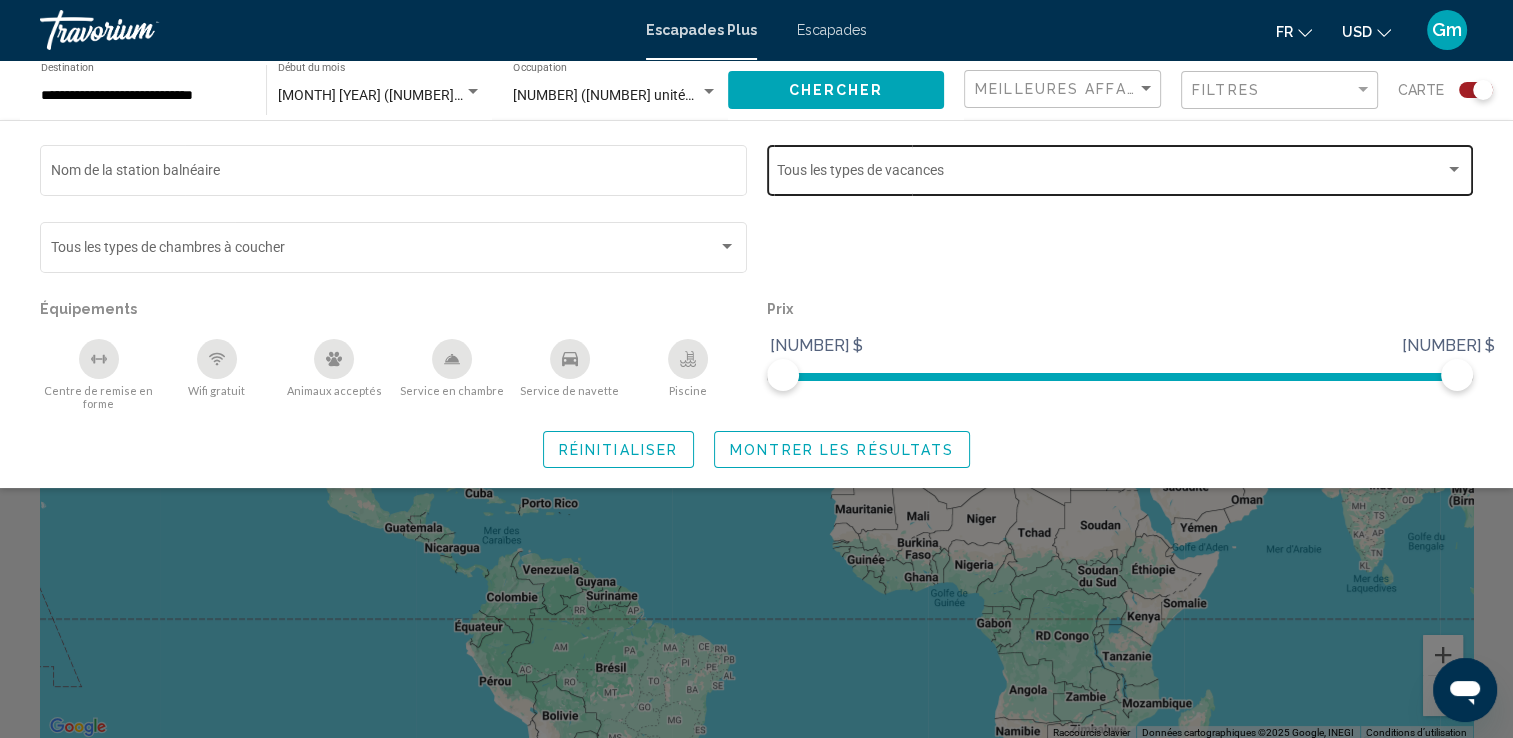 click at bounding box center (1454, 169) 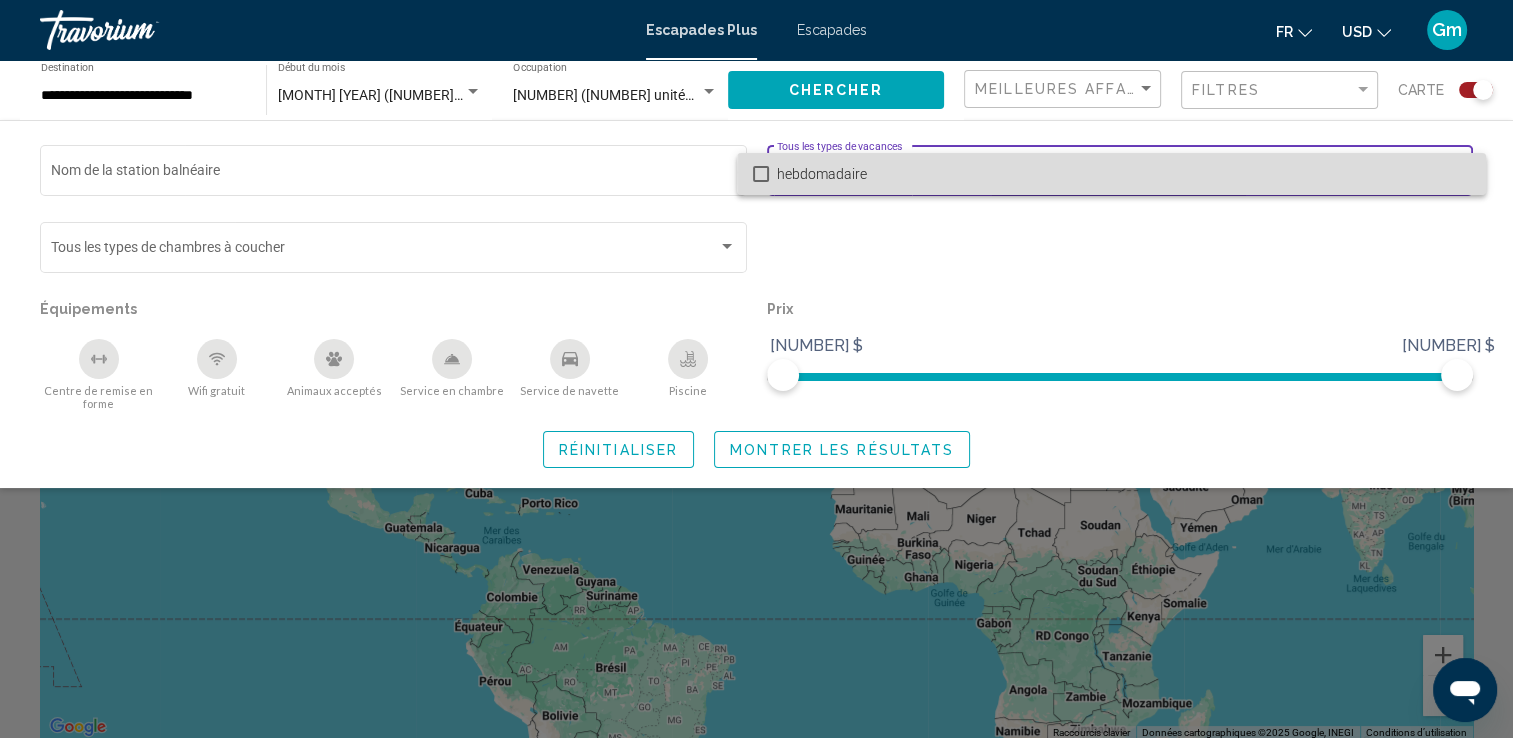 click on "hebdomadaire" at bounding box center [1123, 174] 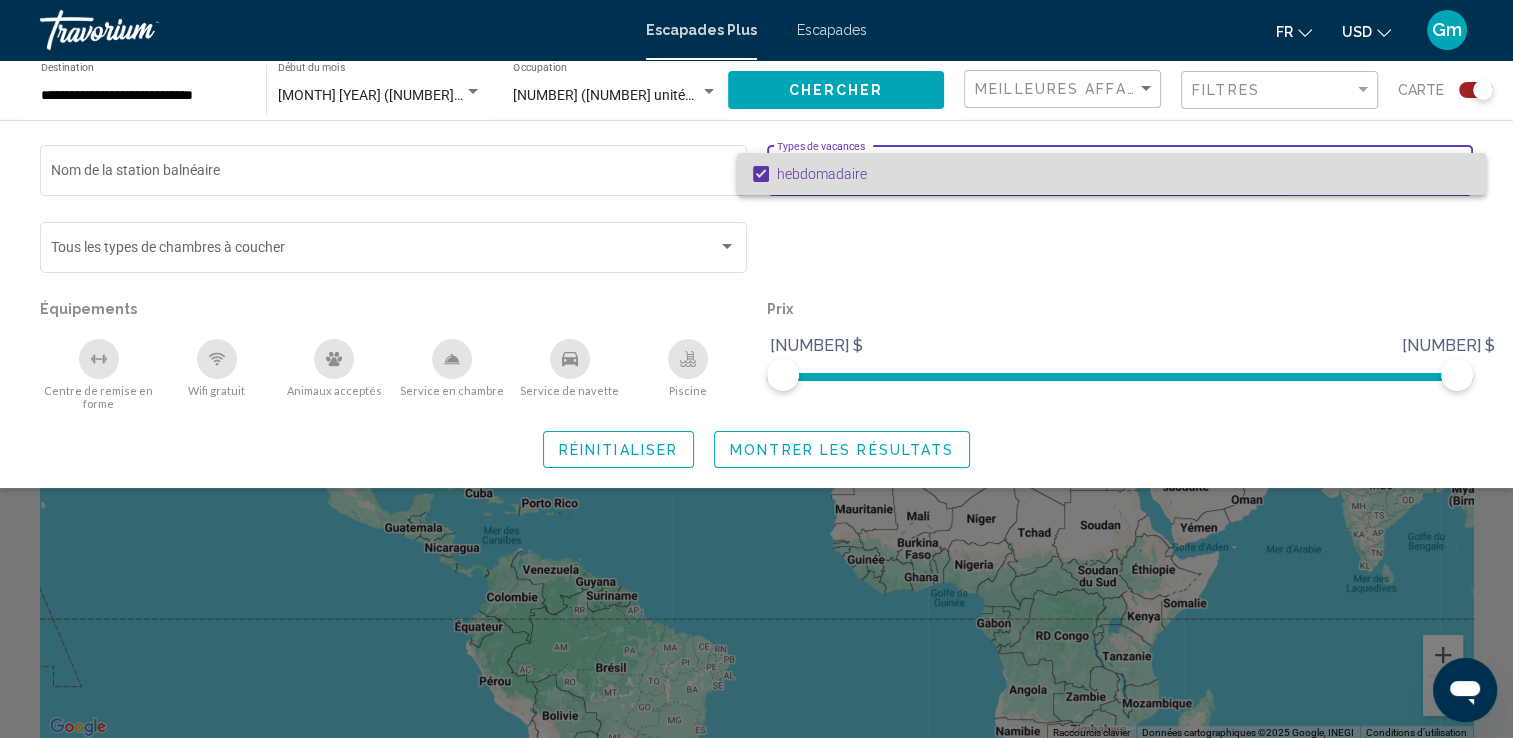 click on "hebdomadaire" at bounding box center [1111, 174] 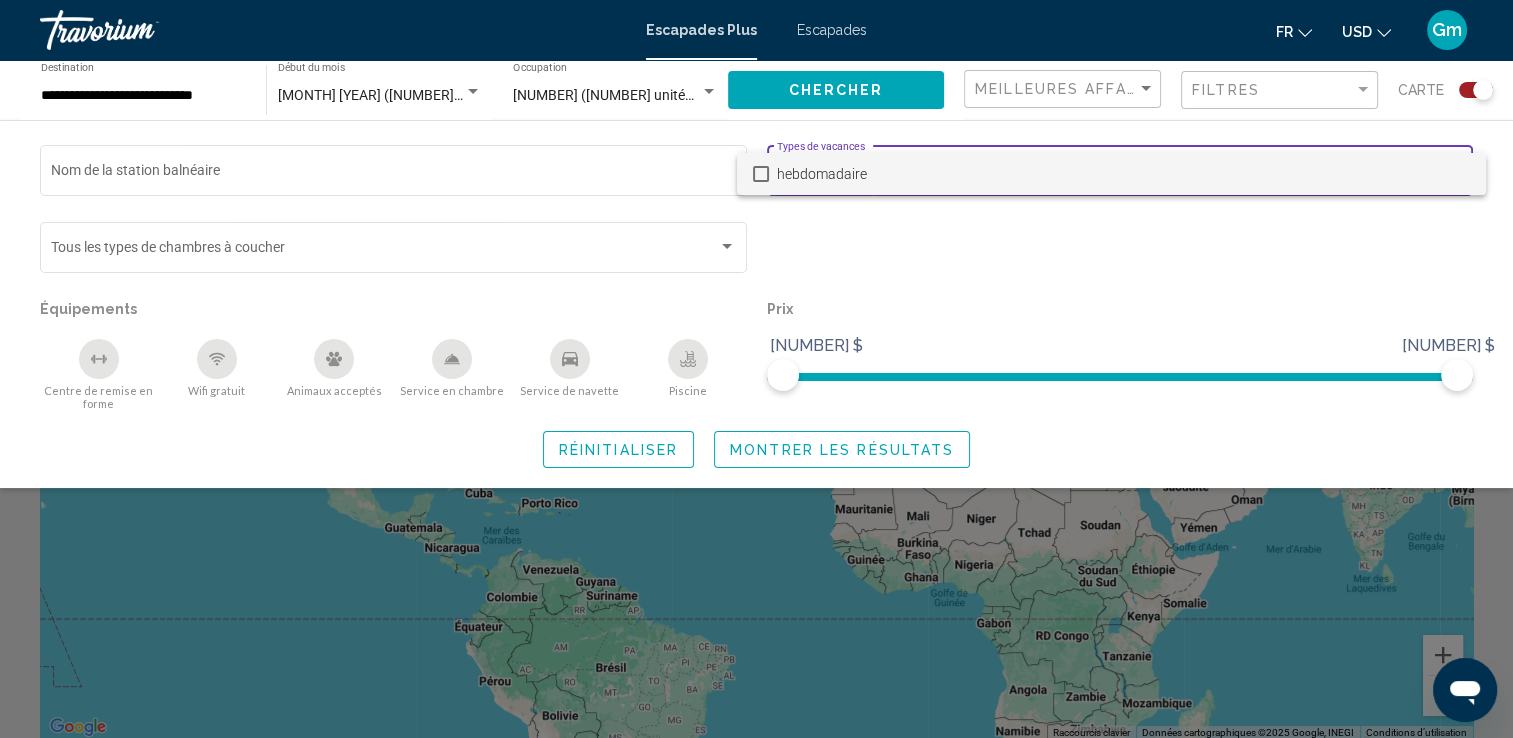 click at bounding box center (756, 369) 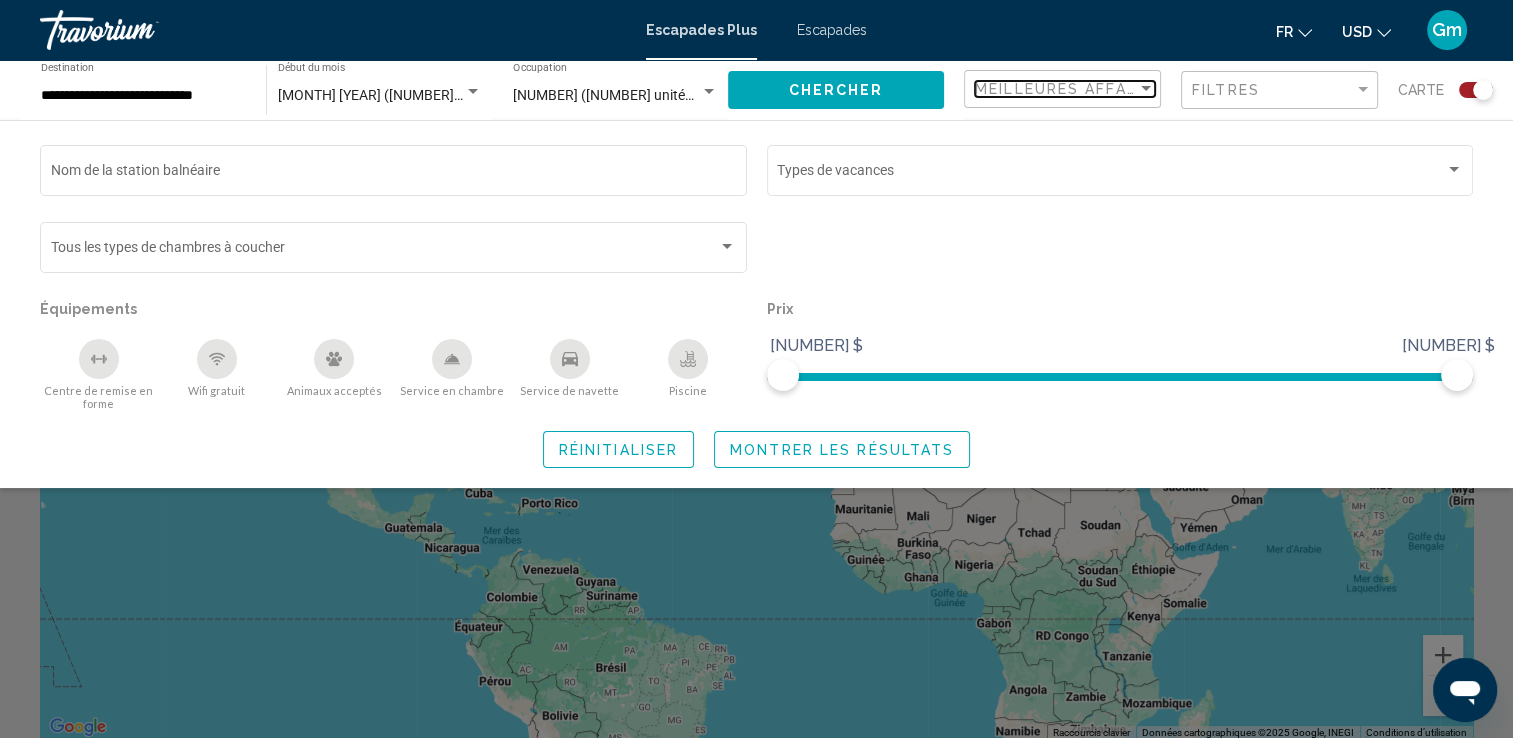 click at bounding box center (1146, 89) 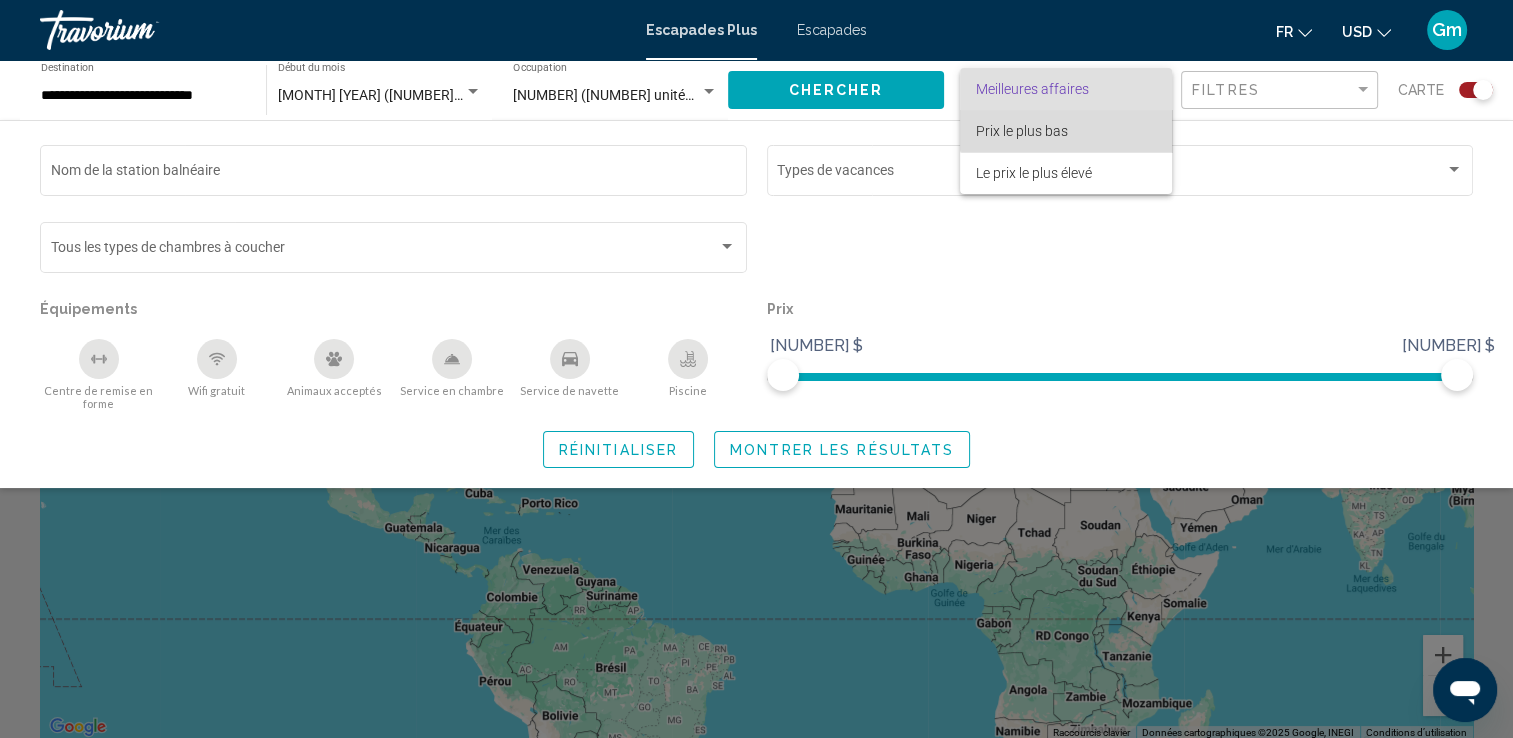 click on "Prix le plus bas" at bounding box center (1066, 131) 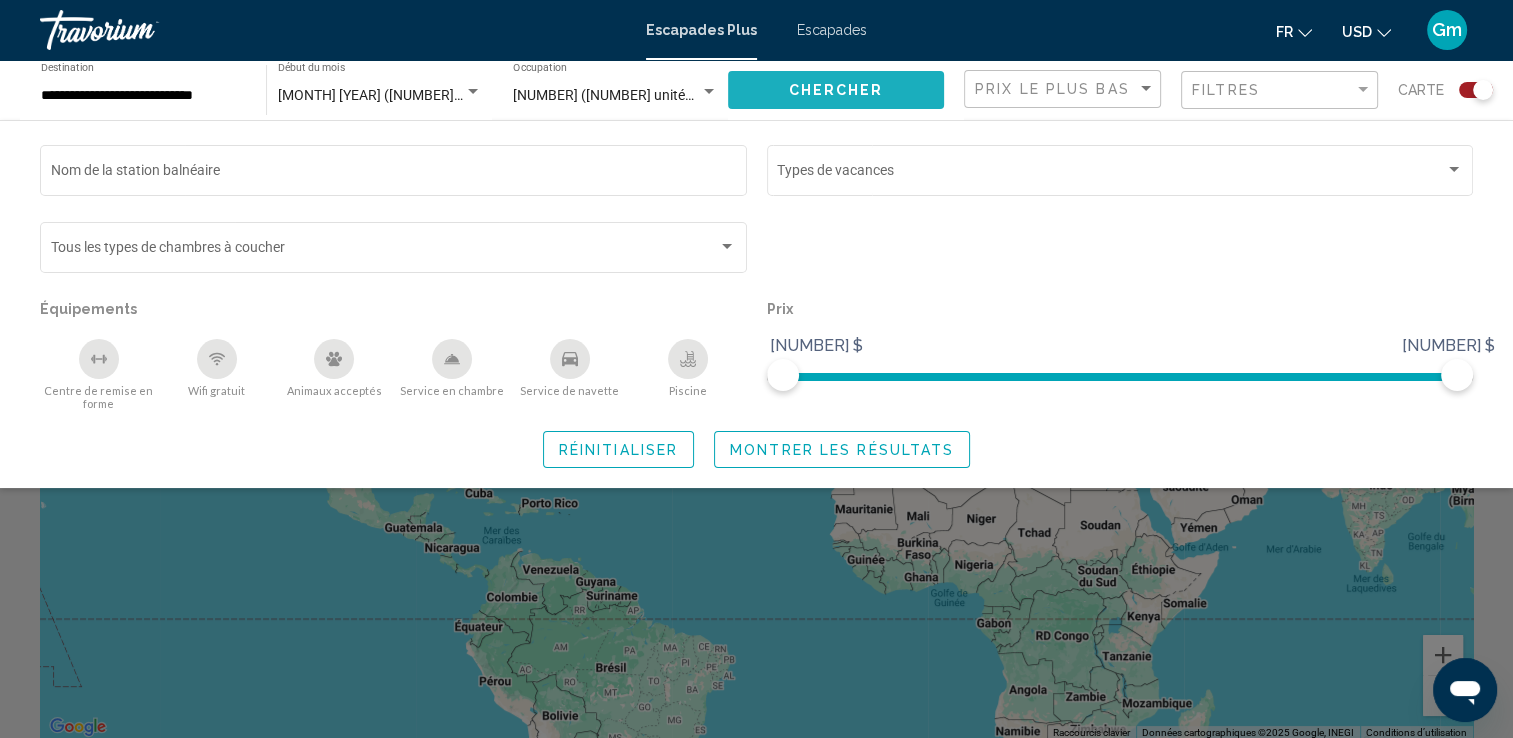 click on "Chercher" at bounding box center (836, 91) 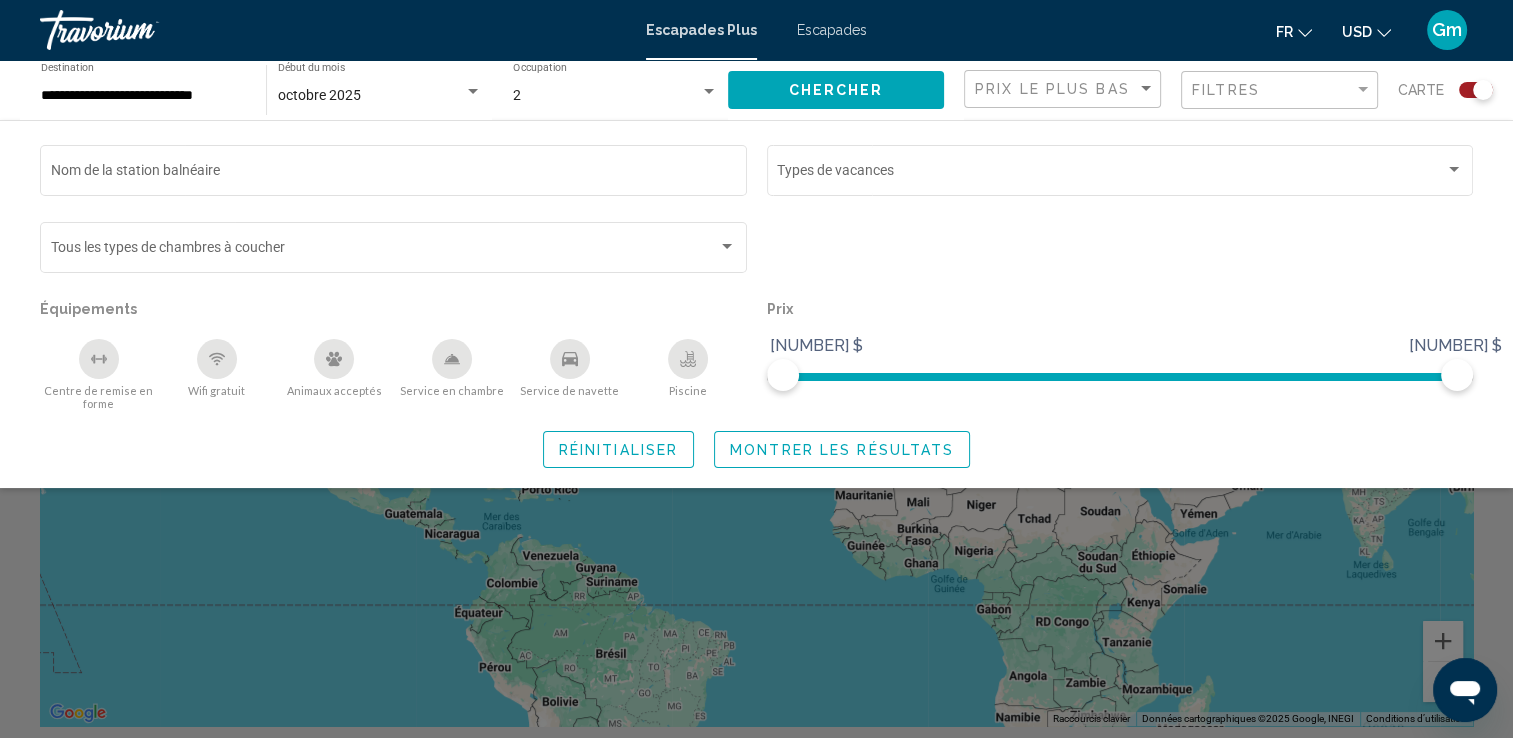 scroll, scrollTop: 16, scrollLeft: 0, axis: vertical 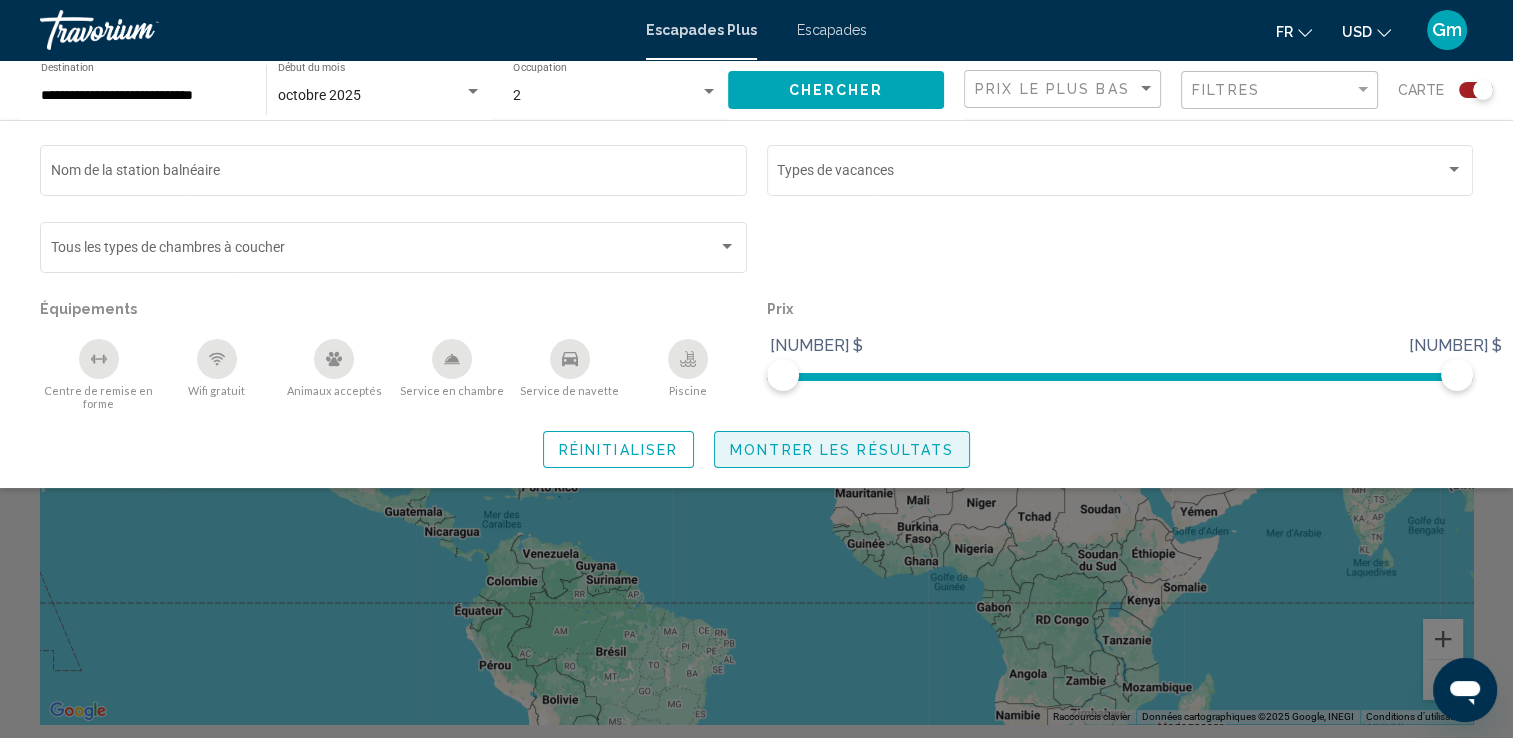 click on "Montrer les résultats" at bounding box center (842, 450) 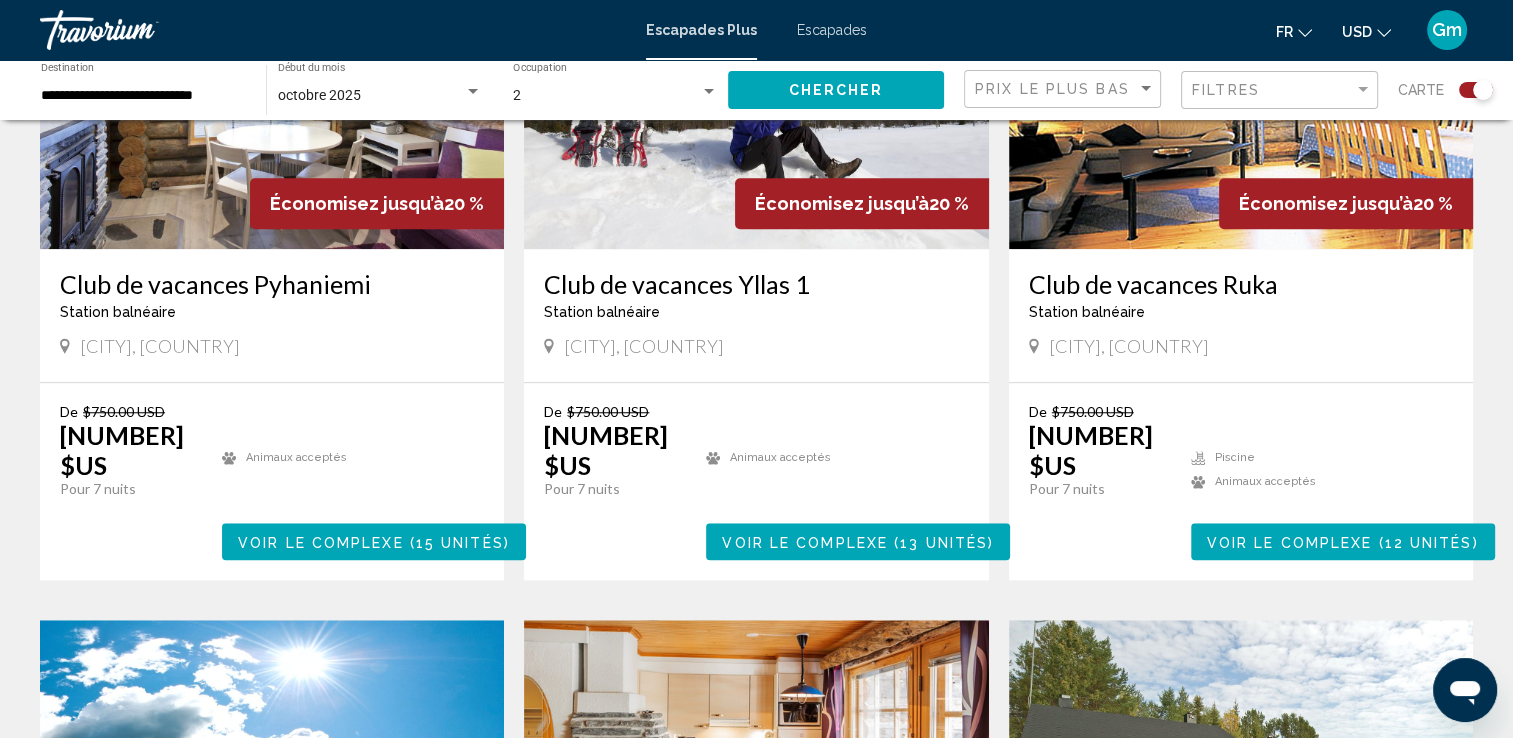 scroll, scrollTop: 1594, scrollLeft: 0, axis: vertical 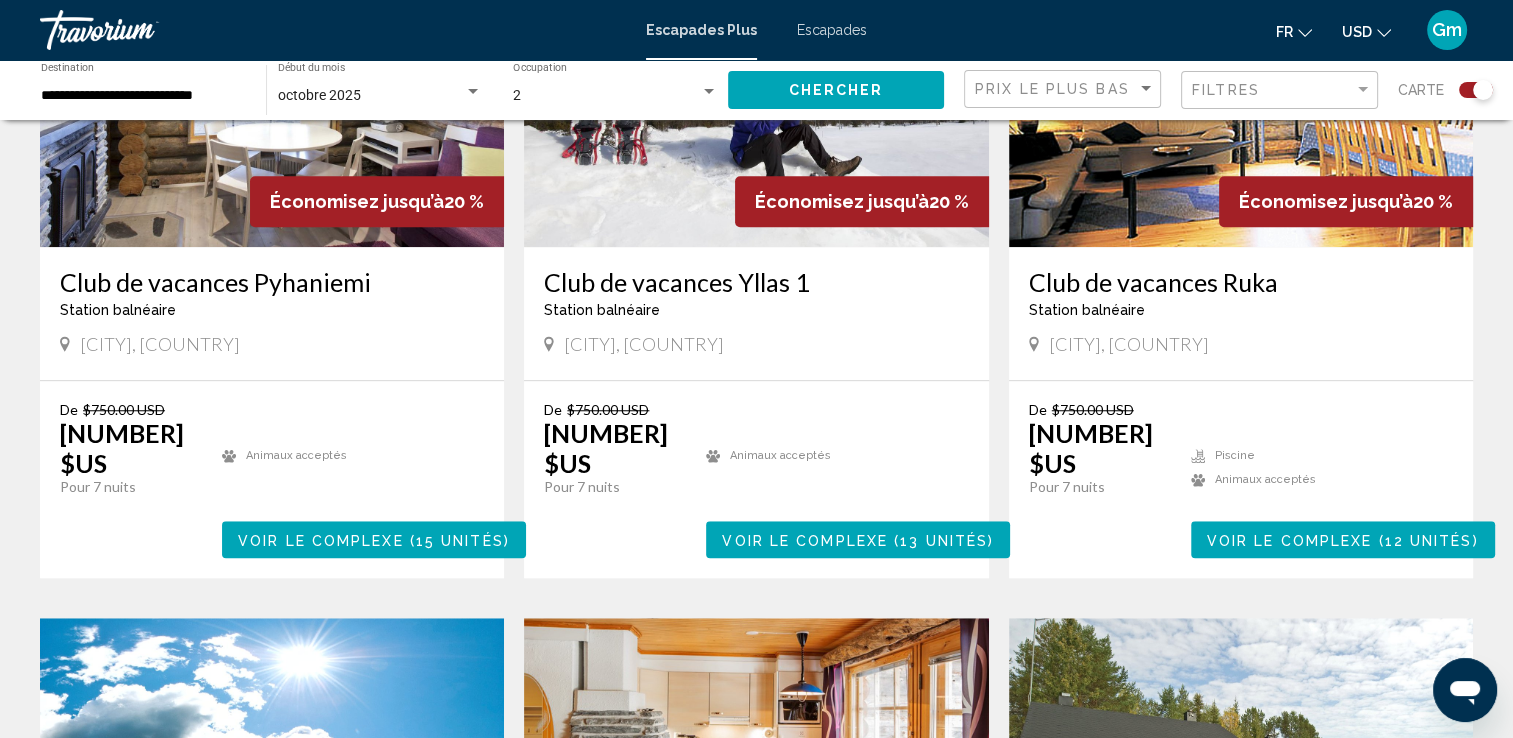 click at bounding box center [756, 87] 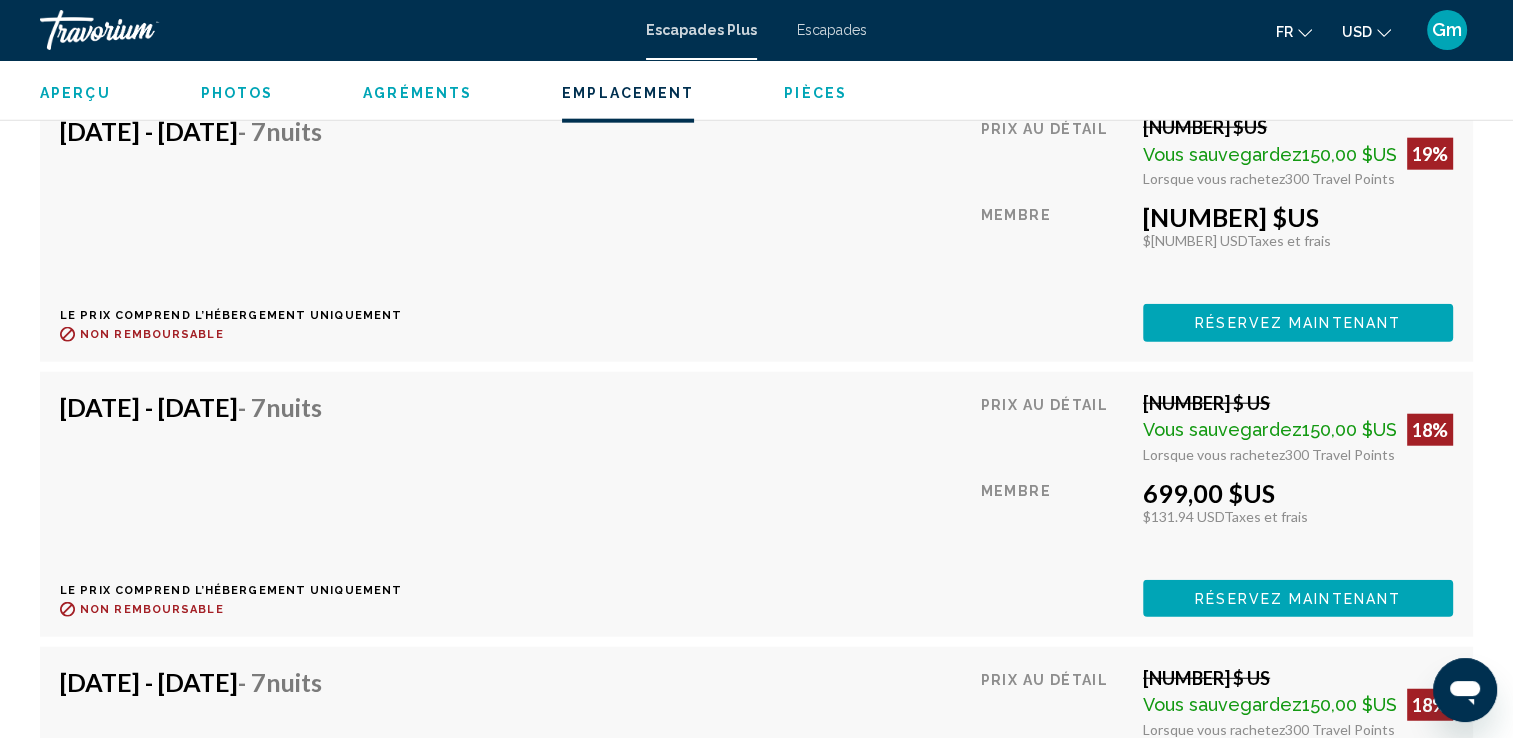 scroll, scrollTop: 4835, scrollLeft: 0, axis: vertical 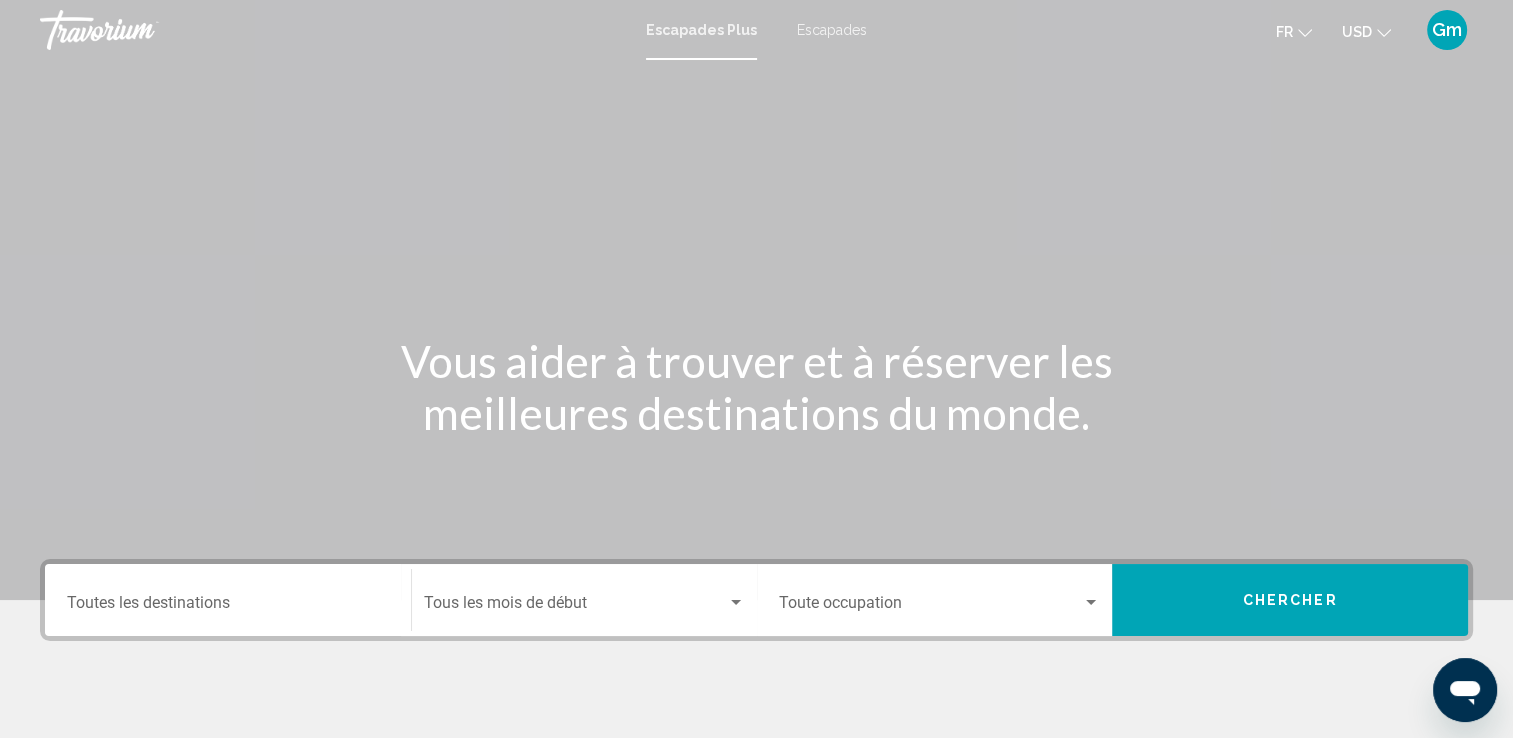click on "Destination Toutes les destinations" at bounding box center [228, 607] 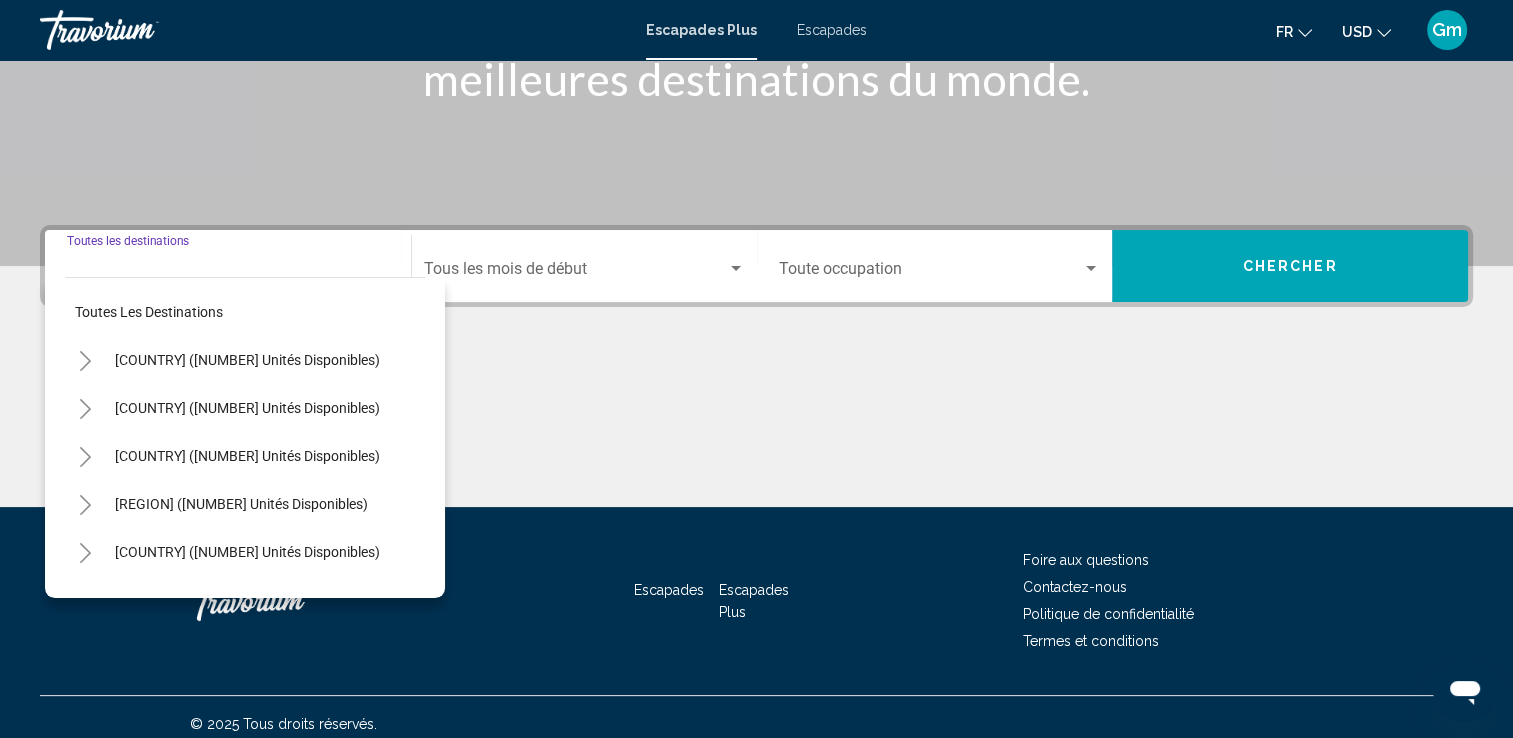 scroll, scrollTop: 347, scrollLeft: 0, axis: vertical 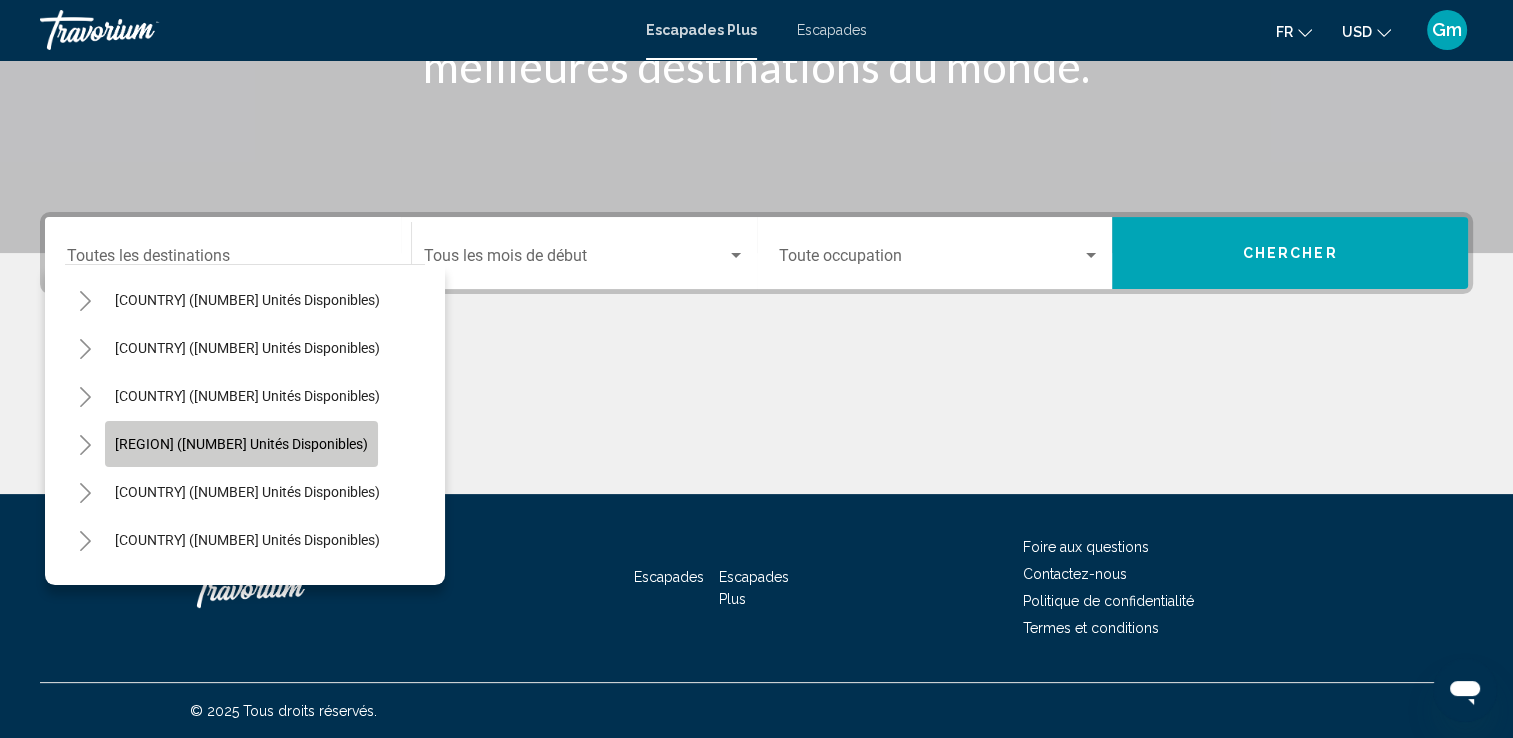click on "[REGION] ([NUMBER] unités disponibles)" at bounding box center [241, 444] 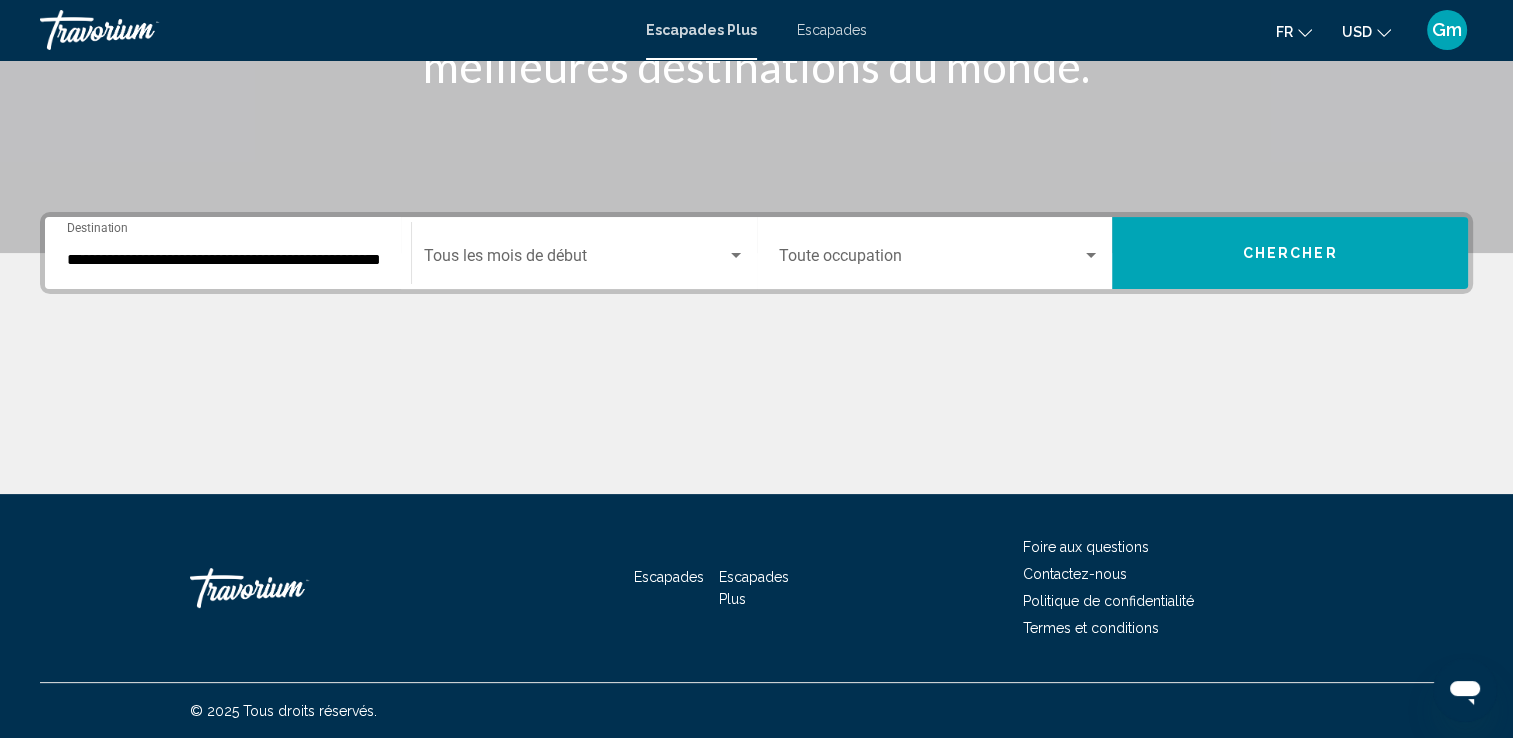 click on "Start Month Tous les mois de début" at bounding box center [584, 253] 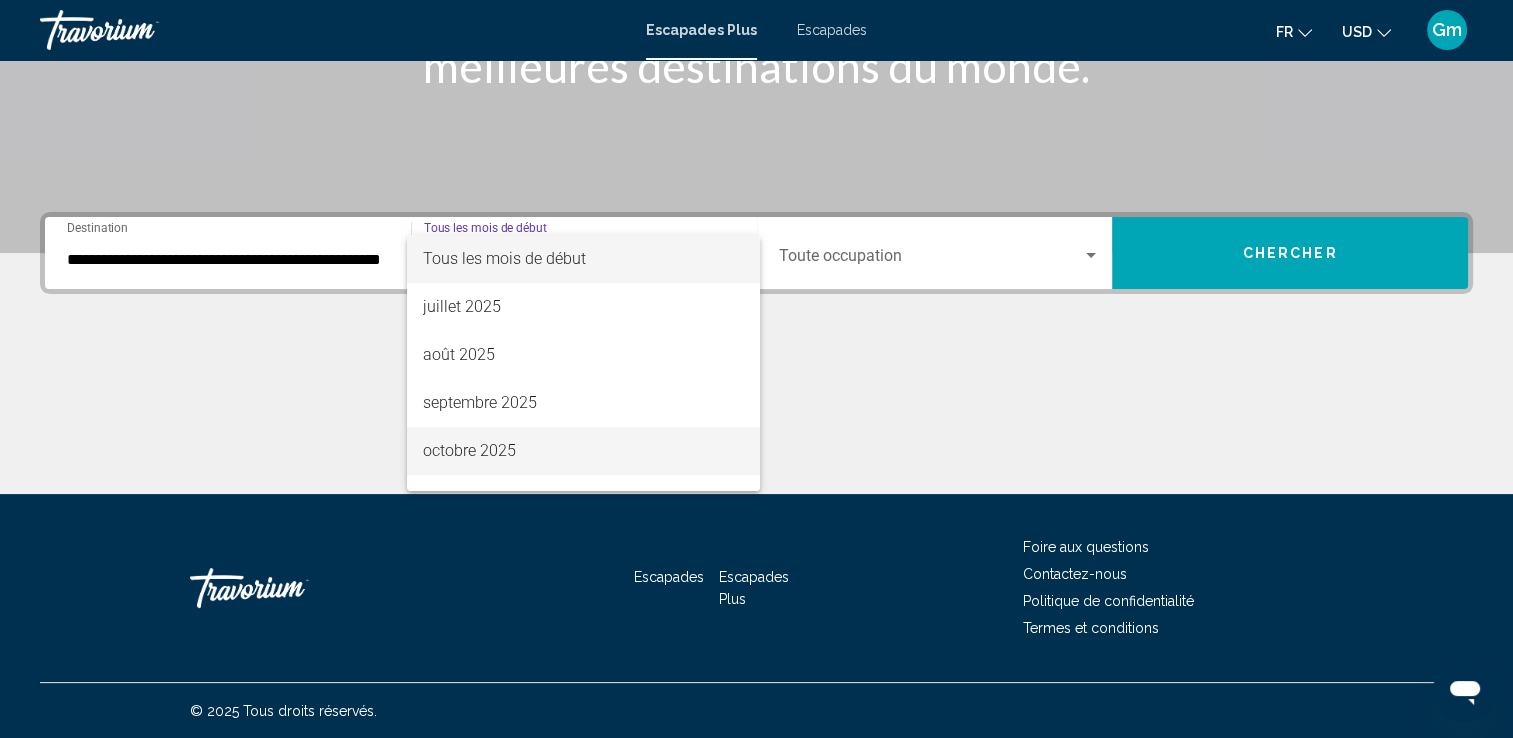 click on "octobre 2025" at bounding box center (583, 451) 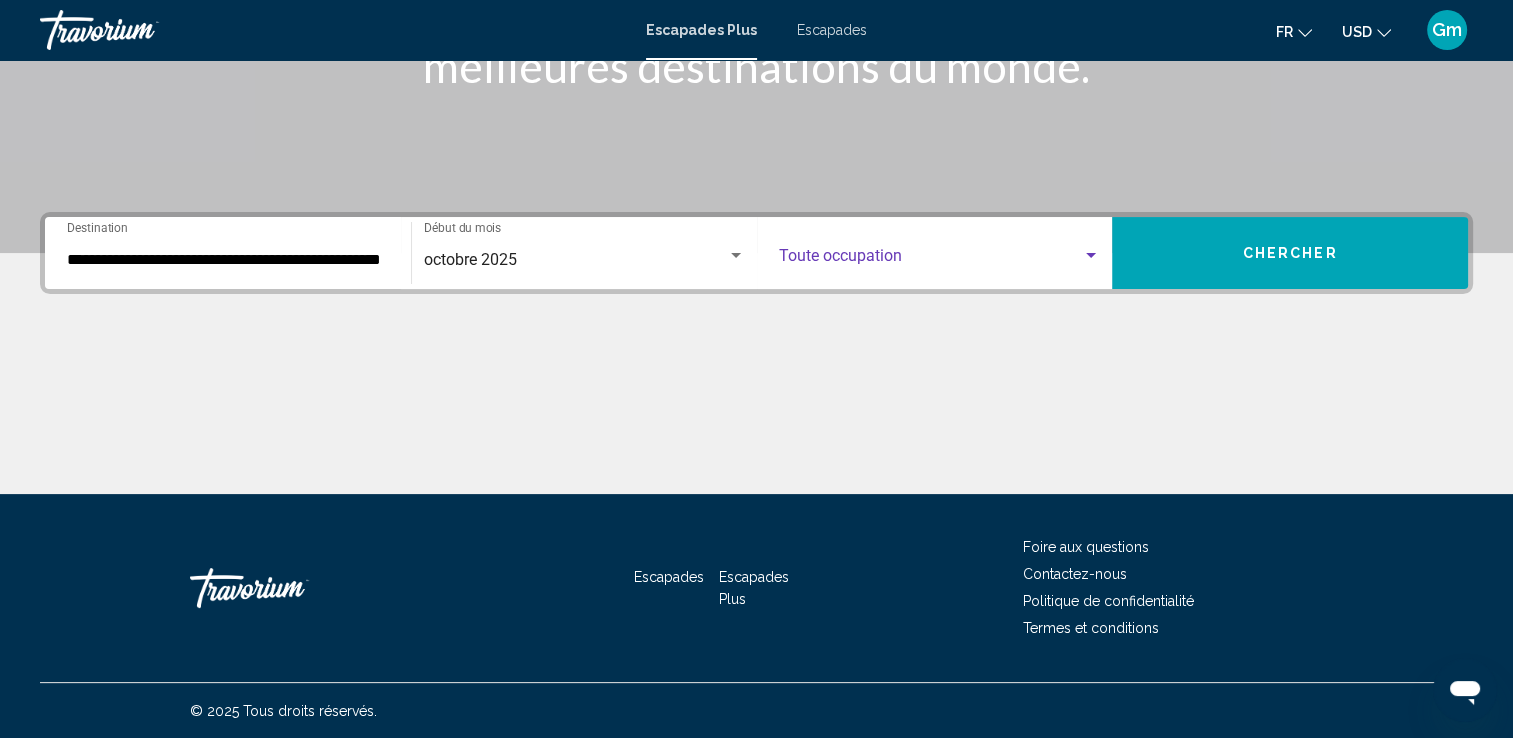 click at bounding box center [1091, 255] 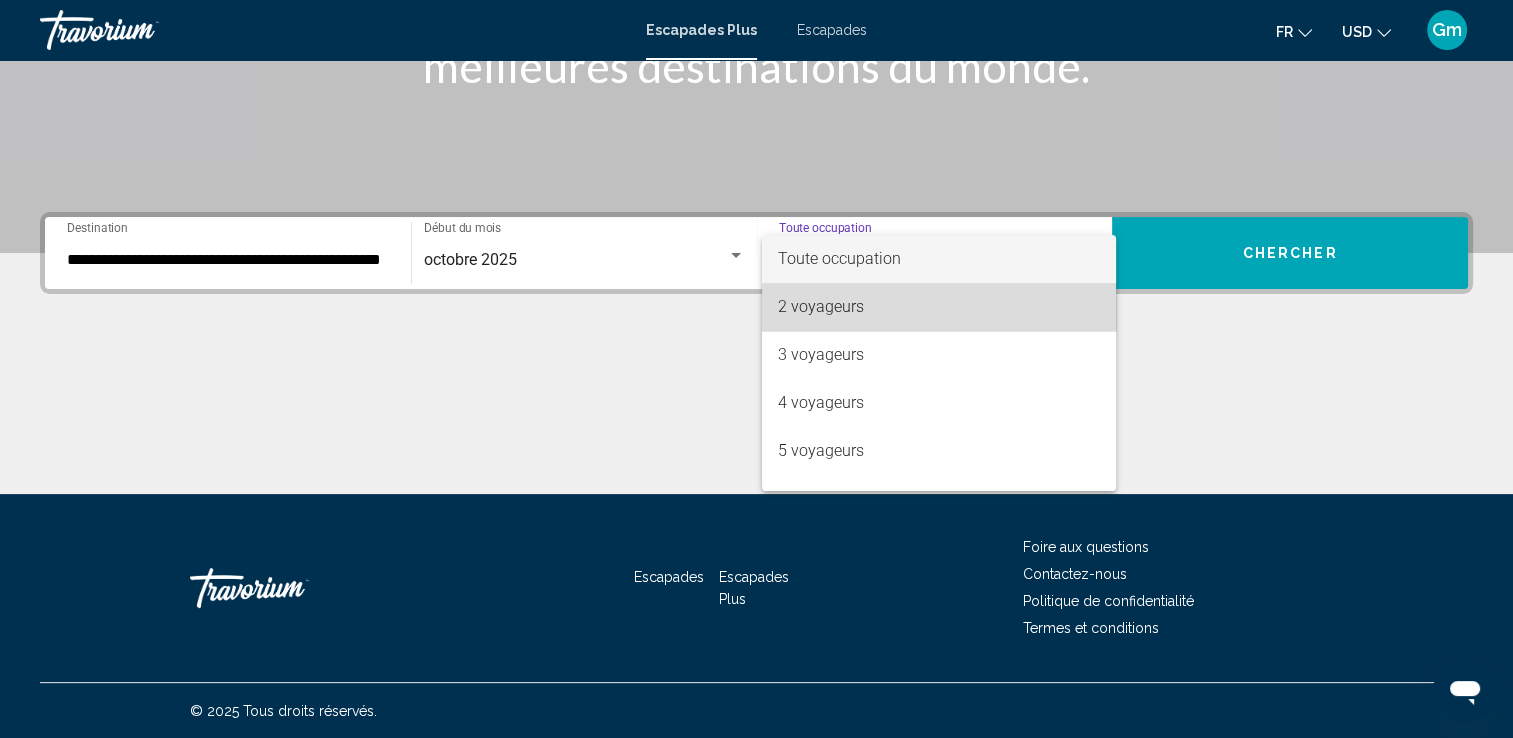 click on "2 voyageurs" at bounding box center [939, 307] 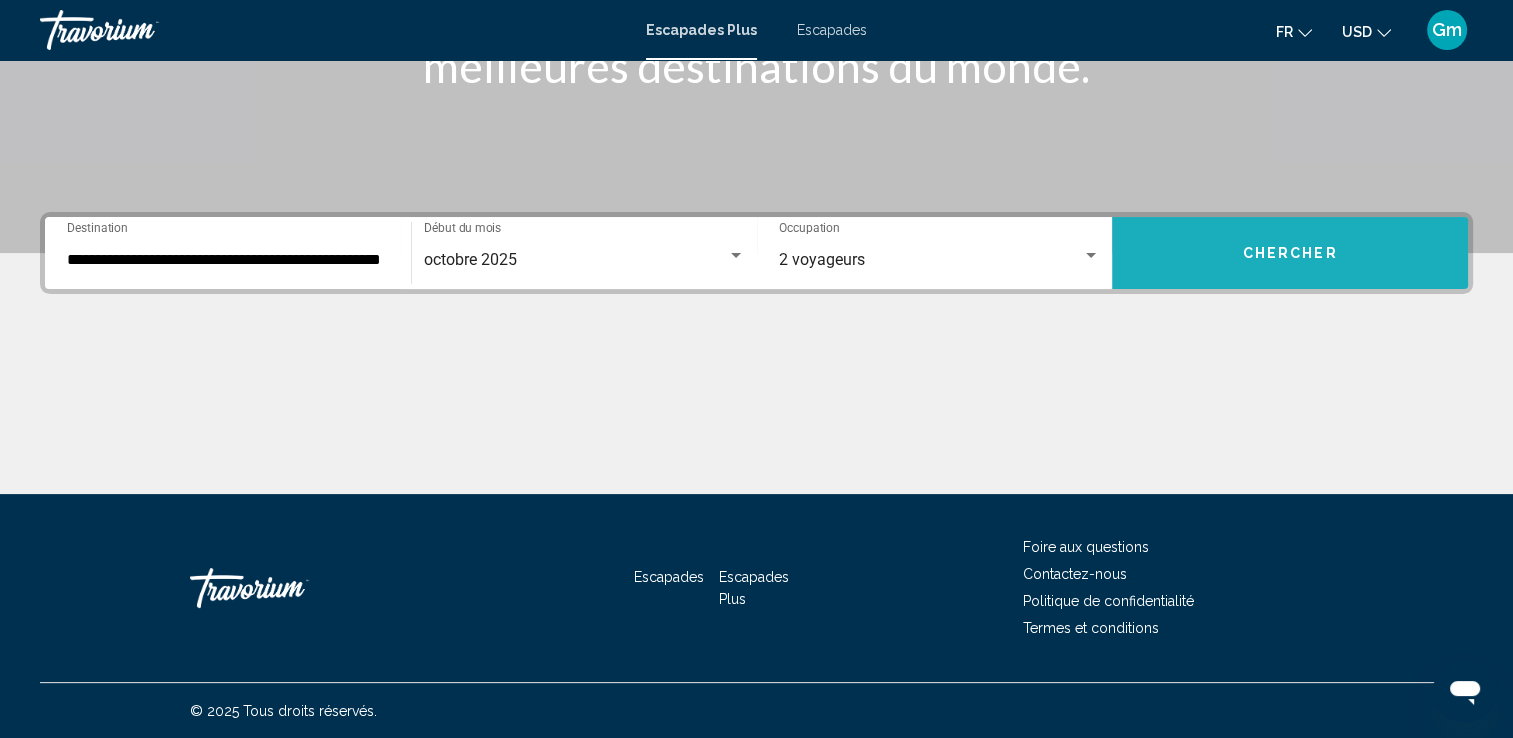 click on "Chercher" at bounding box center (1290, 253) 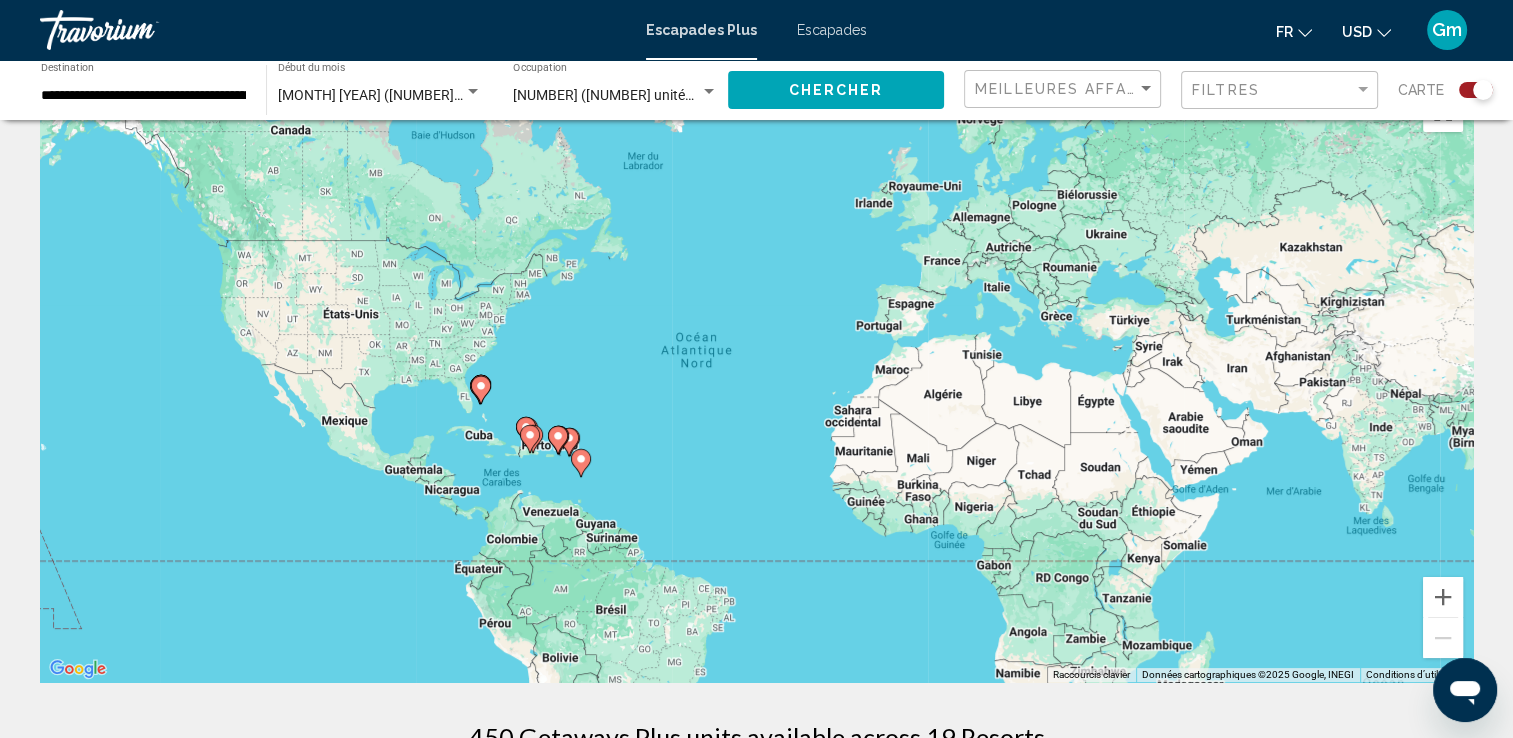 scroll, scrollTop: 0, scrollLeft: 0, axis: both 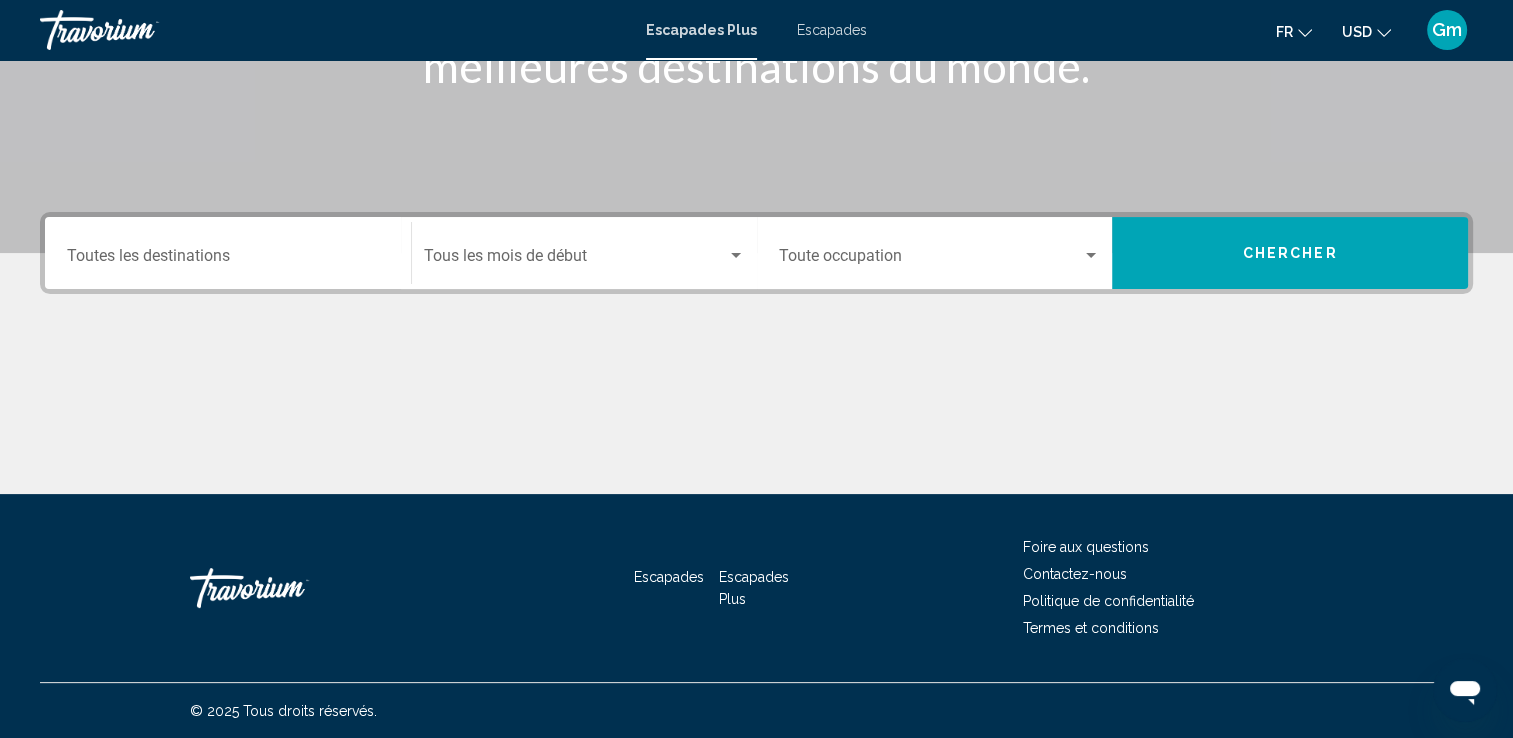 click on "Escapades Plus" at bounding box center [754, 588] 